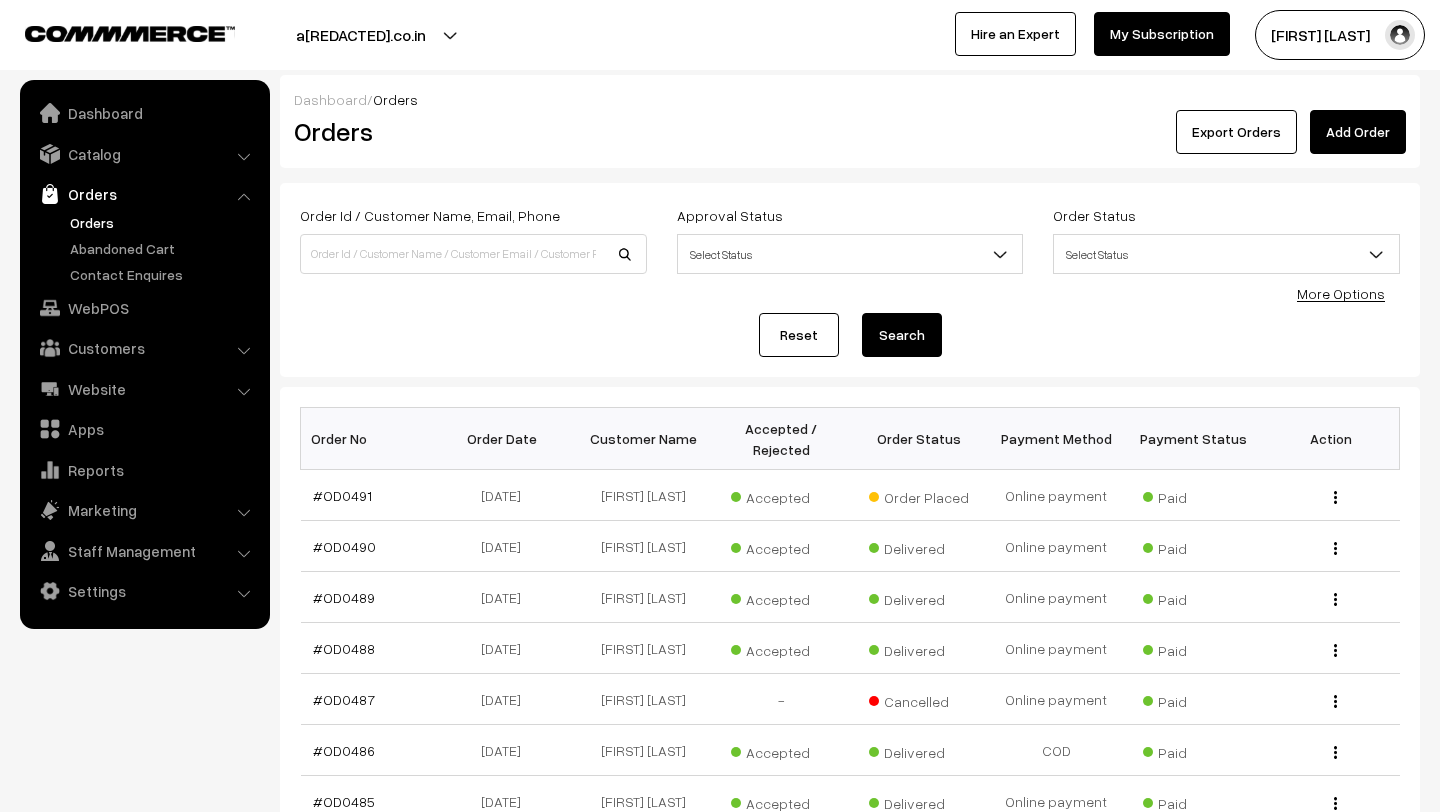 scroll, scrollTop: 0, scrollLeft: 0, axis: both 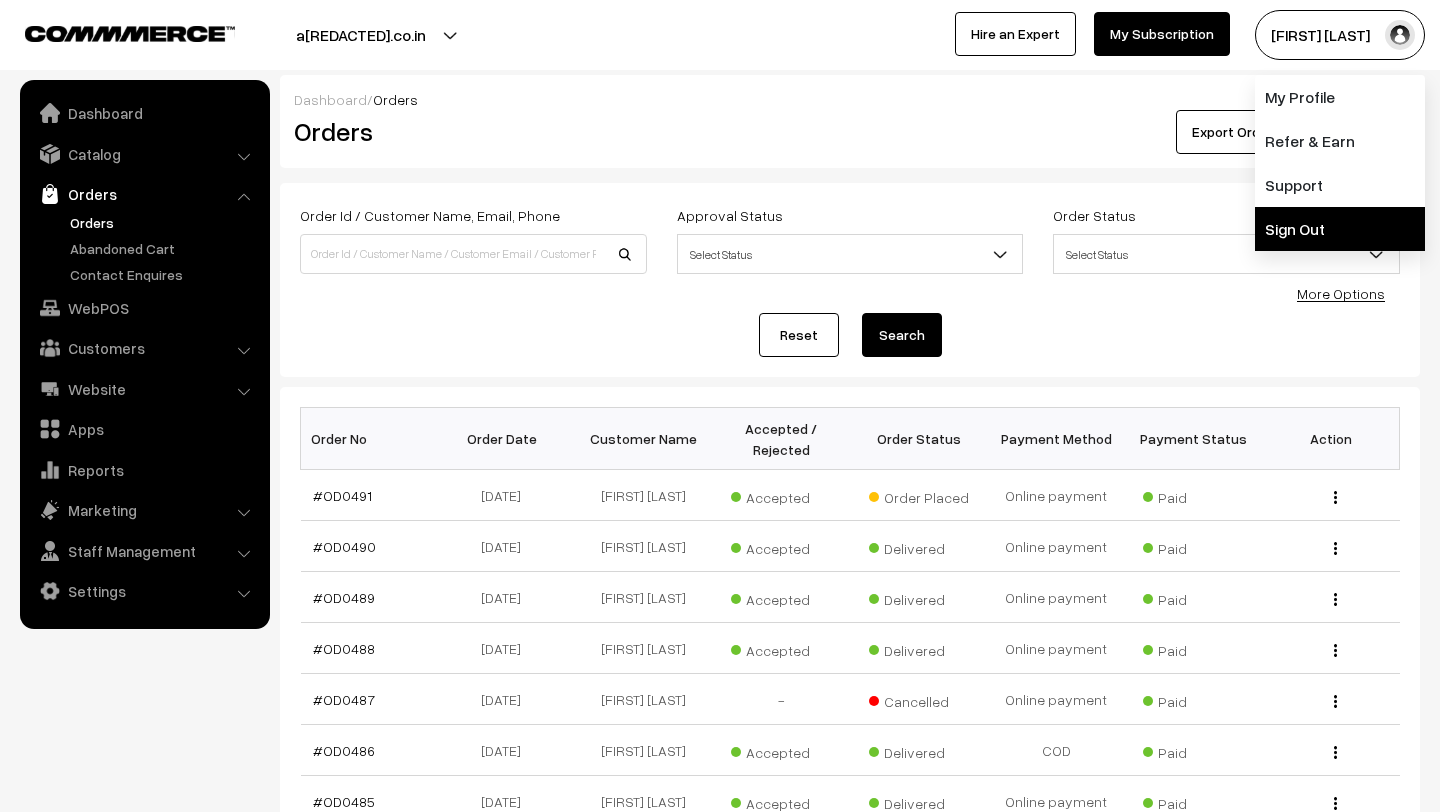 click on "Sign Out" at bounding box center (1340, 229) 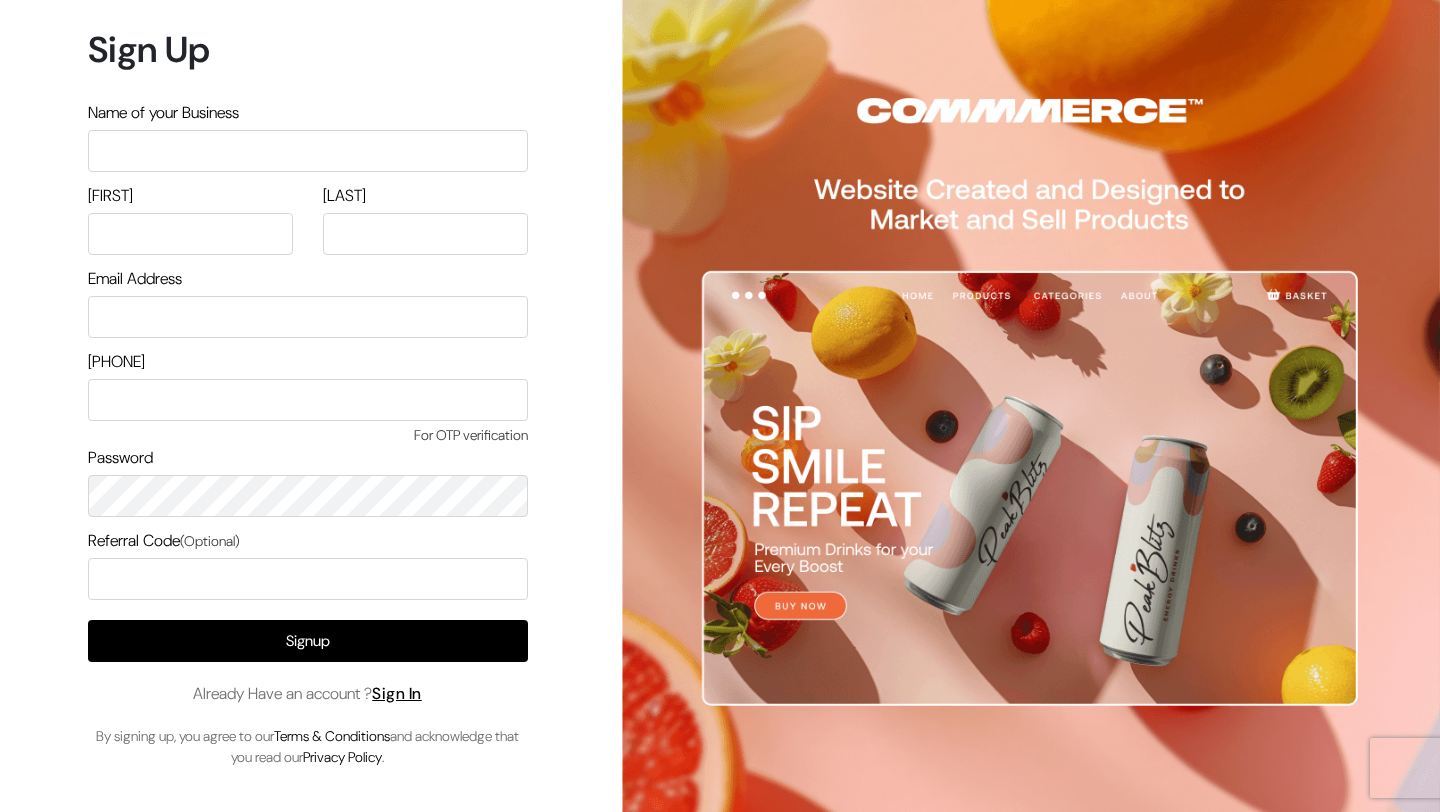 scroll, scrollTop: 0, scrollLeft: 0, axis: both 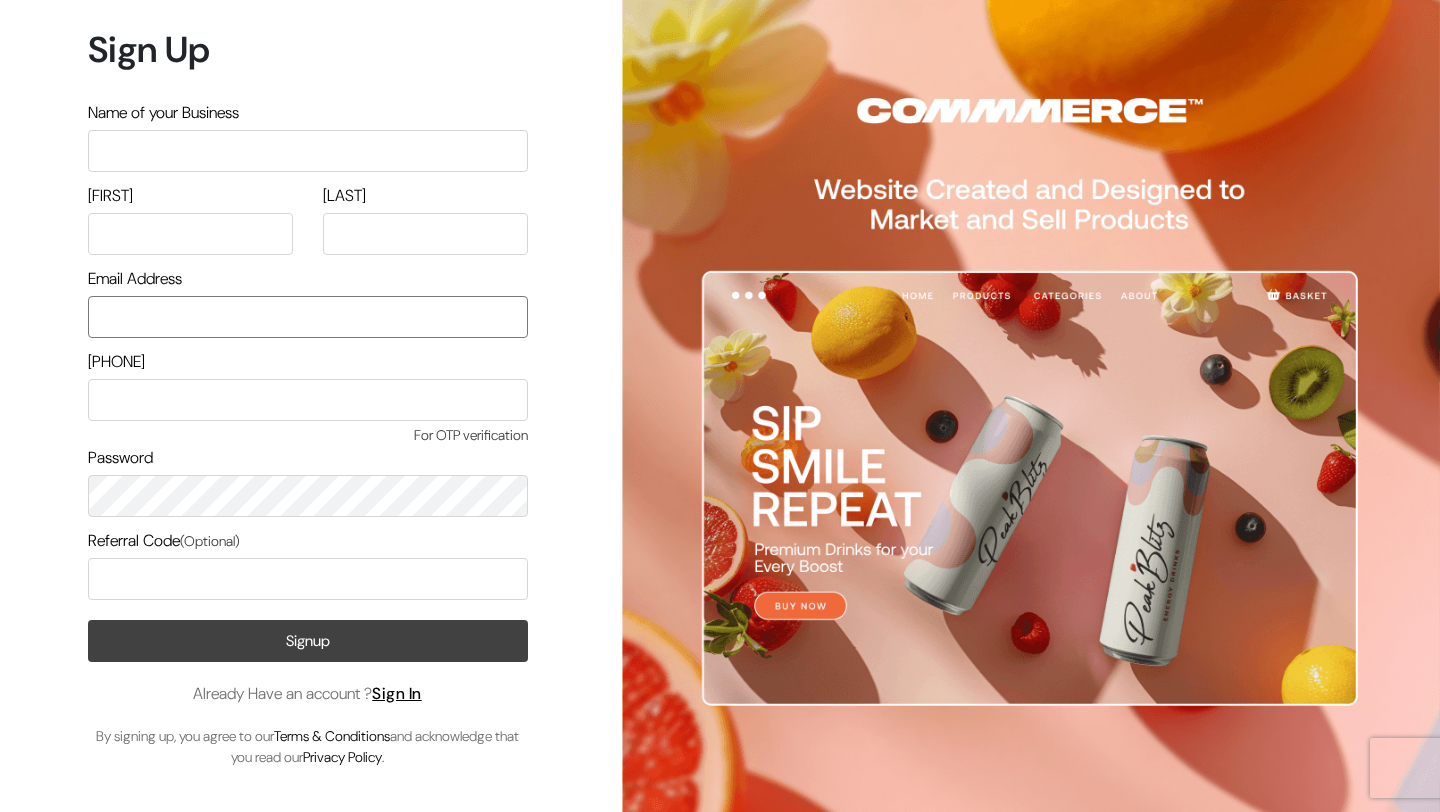 type on "mk@yourdesignstore.in" 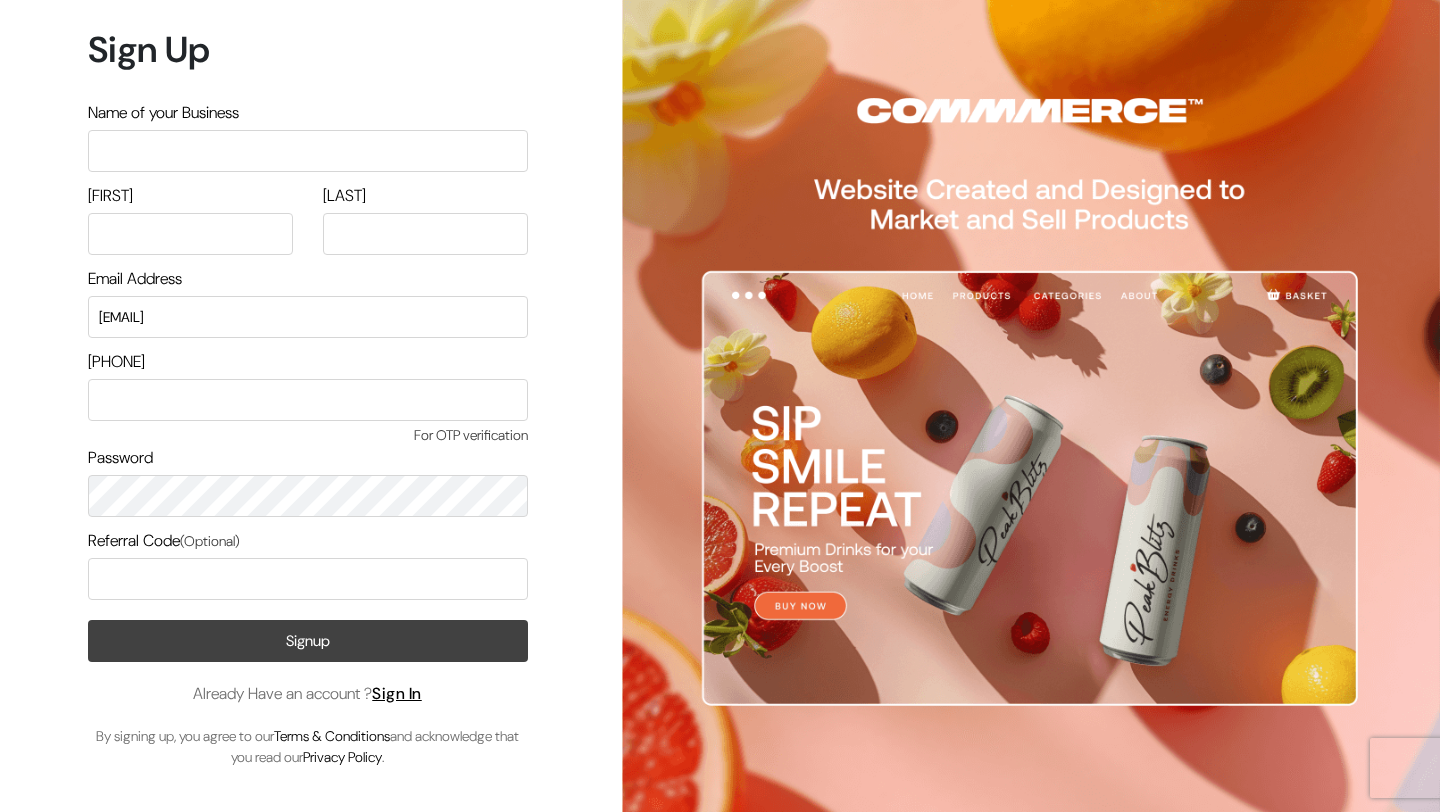 click on "Sign In" at bounding box center (397, 693) 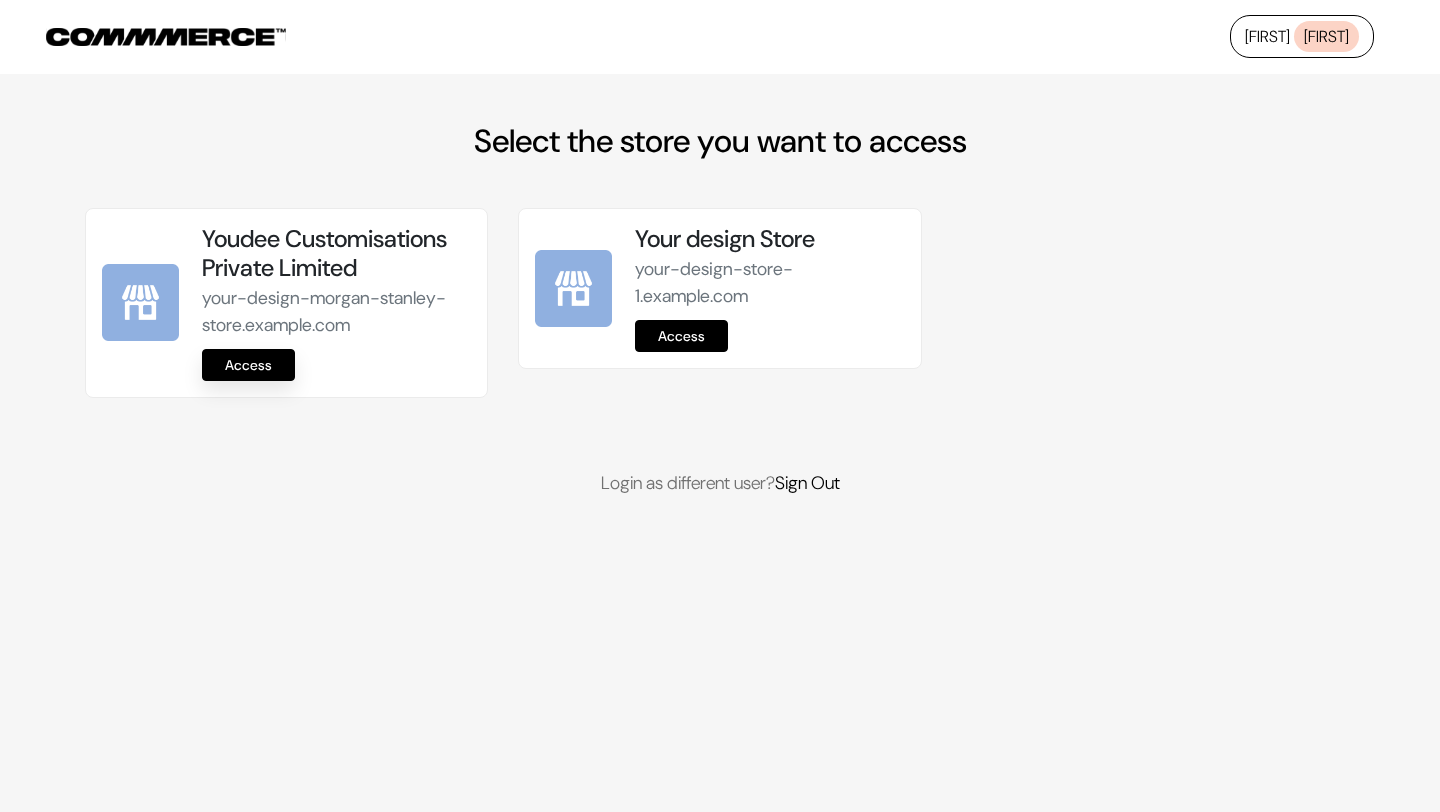 scroll, scrollTop: 0, scrollLeft: 0, axis: both 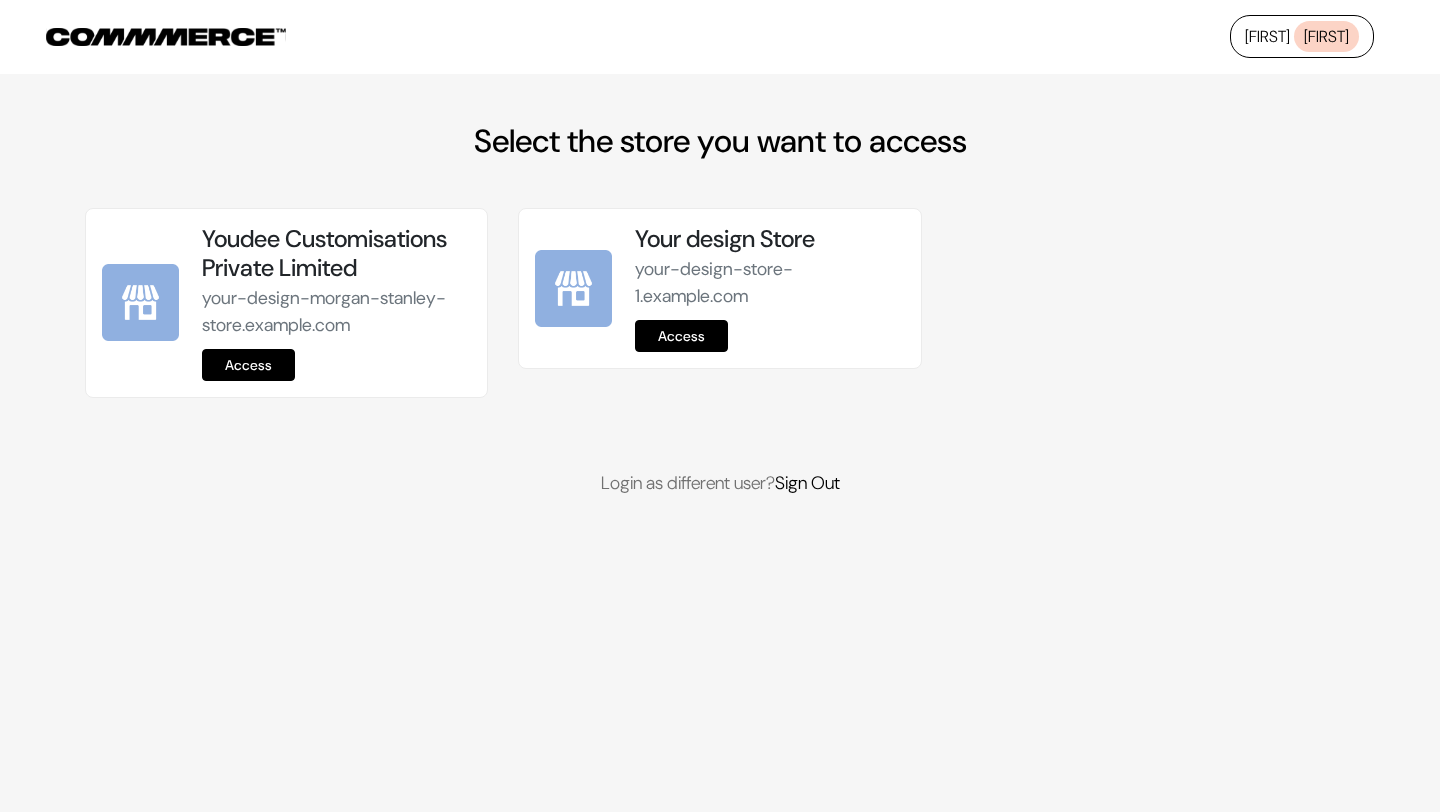 click on "Access" at bounding box center [248, 365] 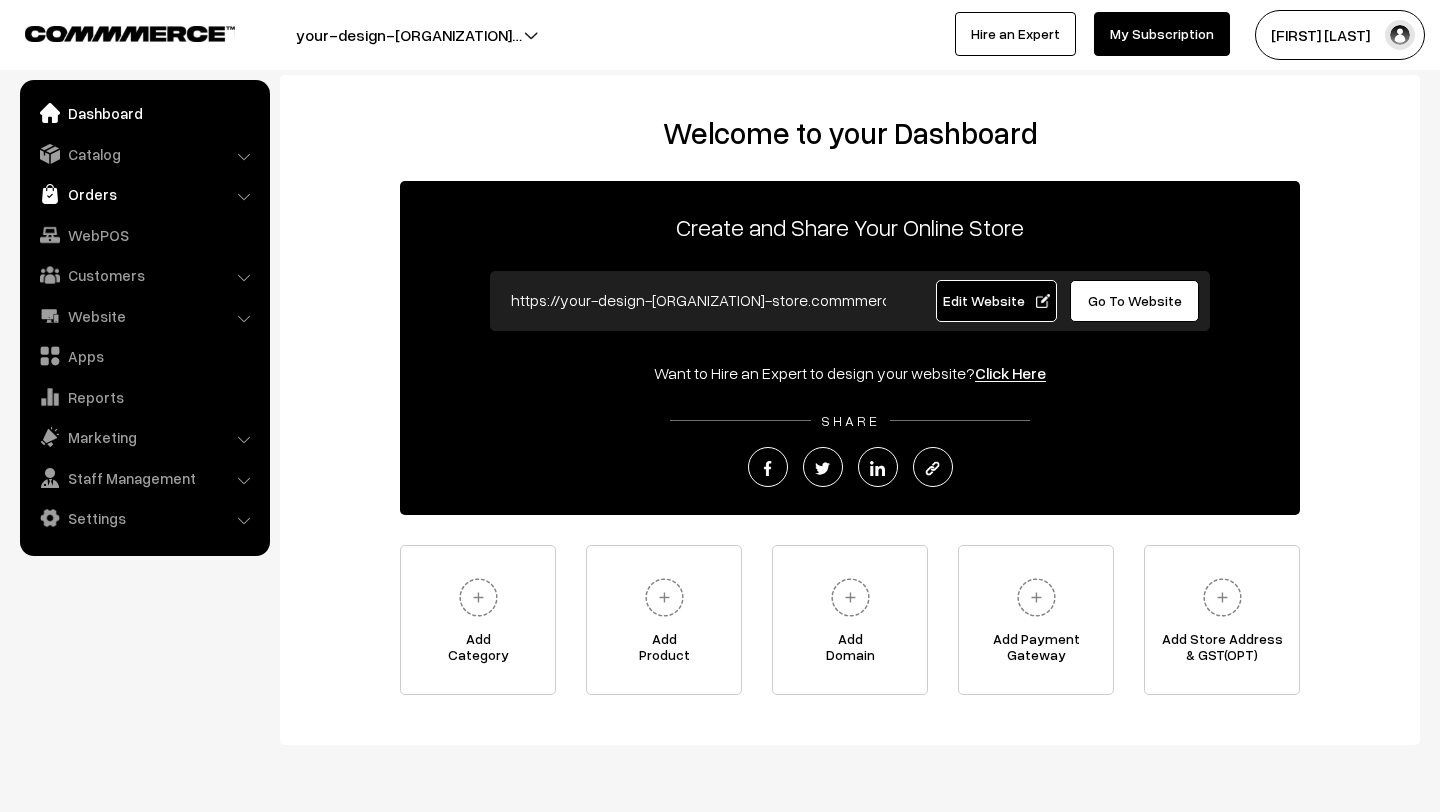scroll, scrollTop: 0, scrollLeft: 0, axis: both 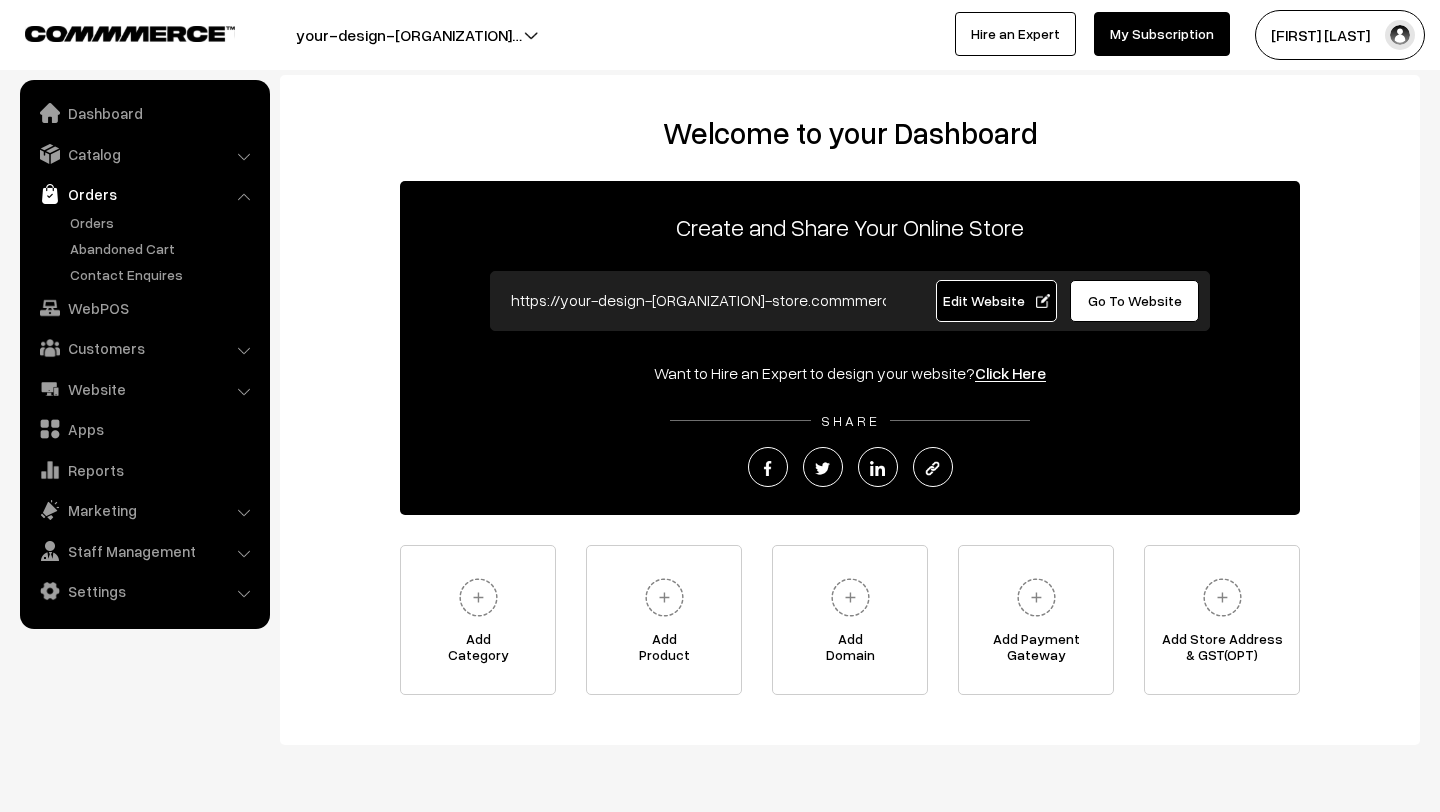 click on "Orders" at bounding box center (145, 248) 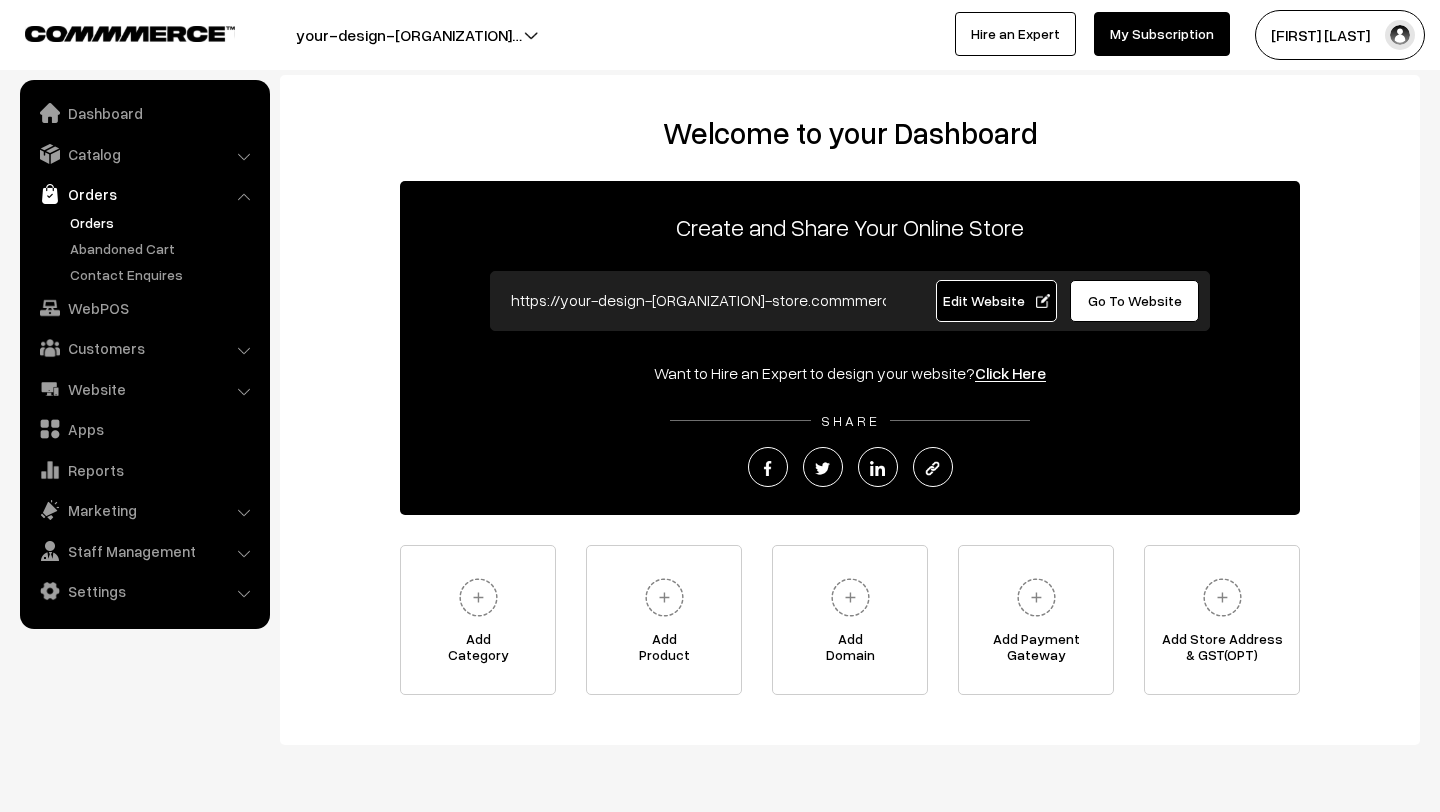 click on "Orders" at bounding box center (164, 222) 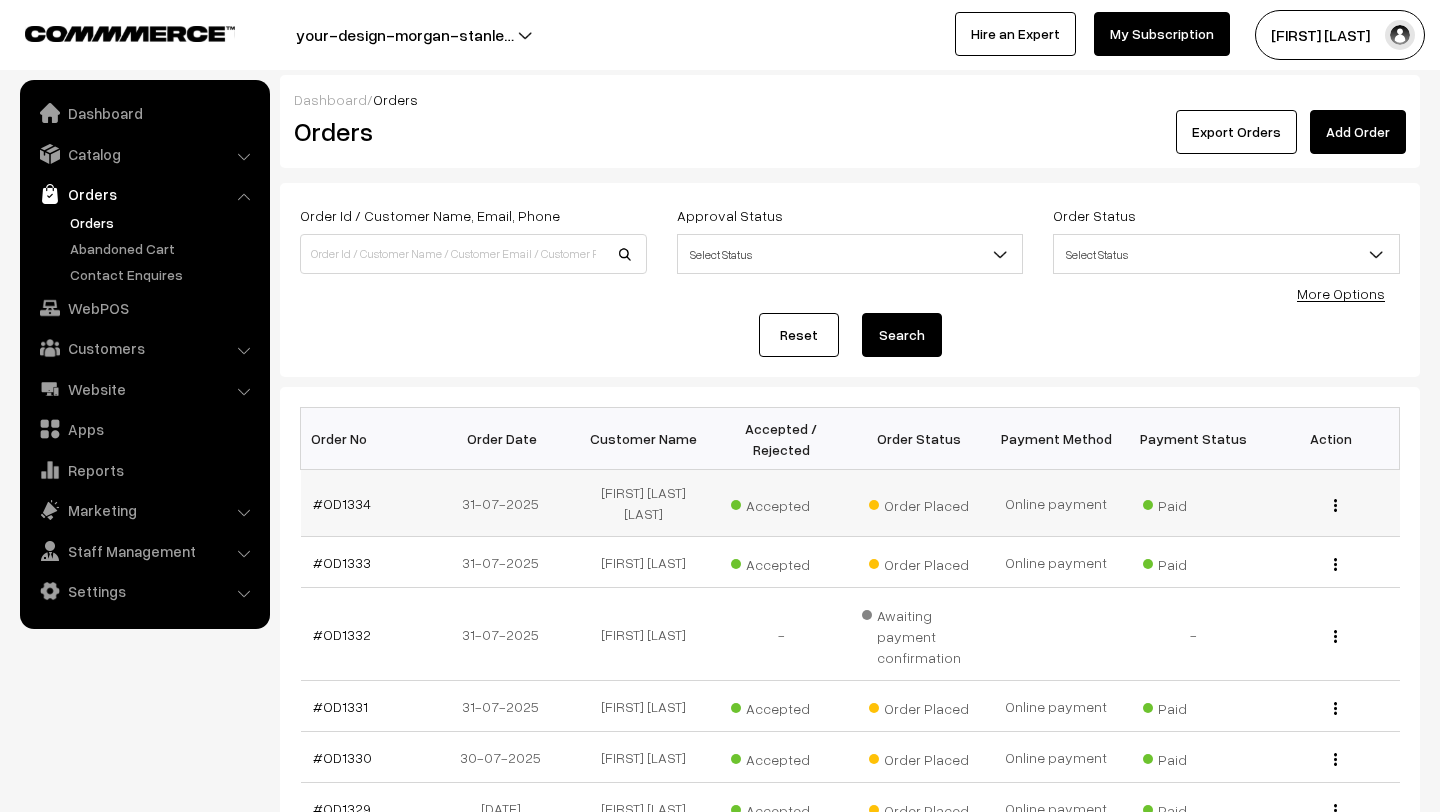 scroll, scrollTop: 0, scrollLeft: 0, axis: both 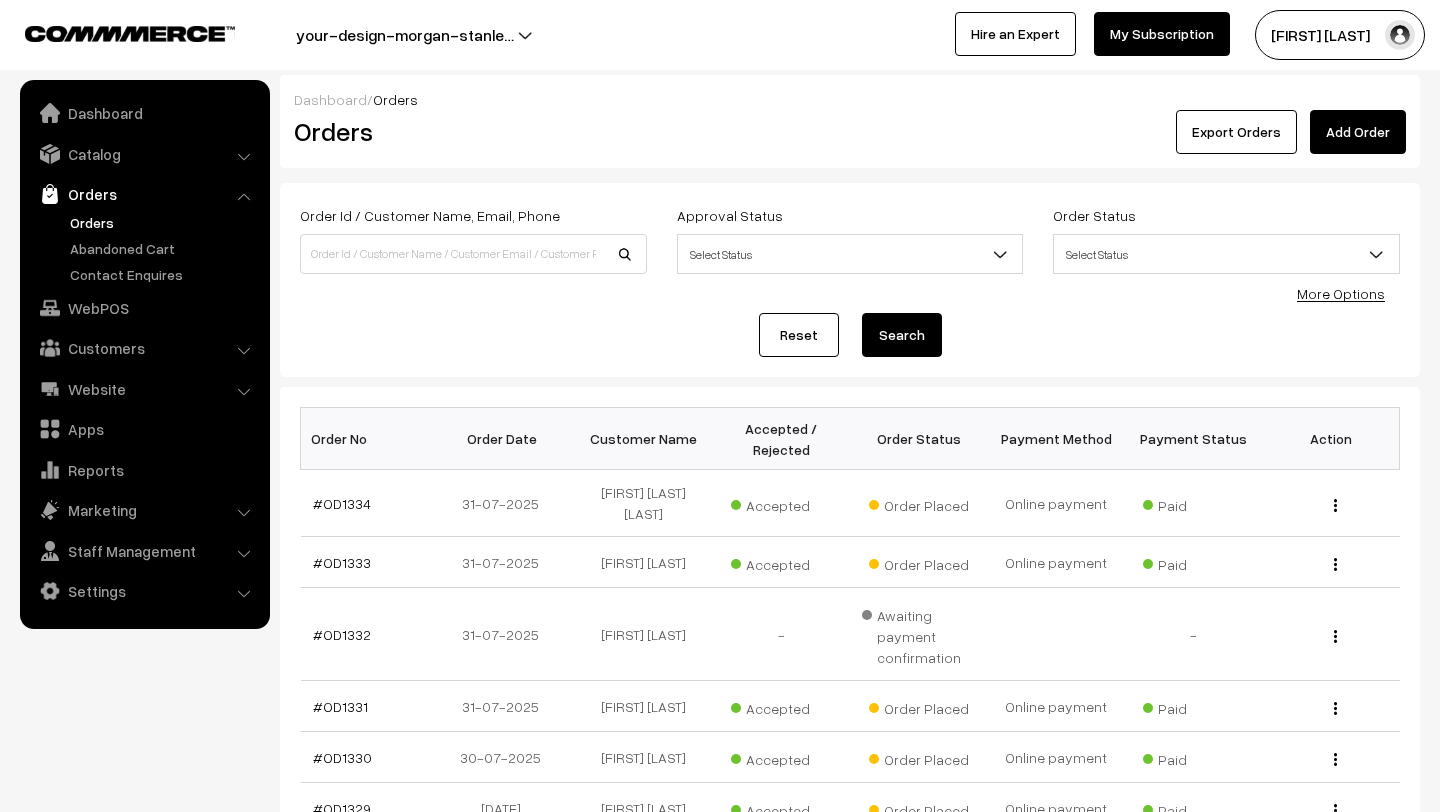 click on "Orders" at bounding box center (164, 222) 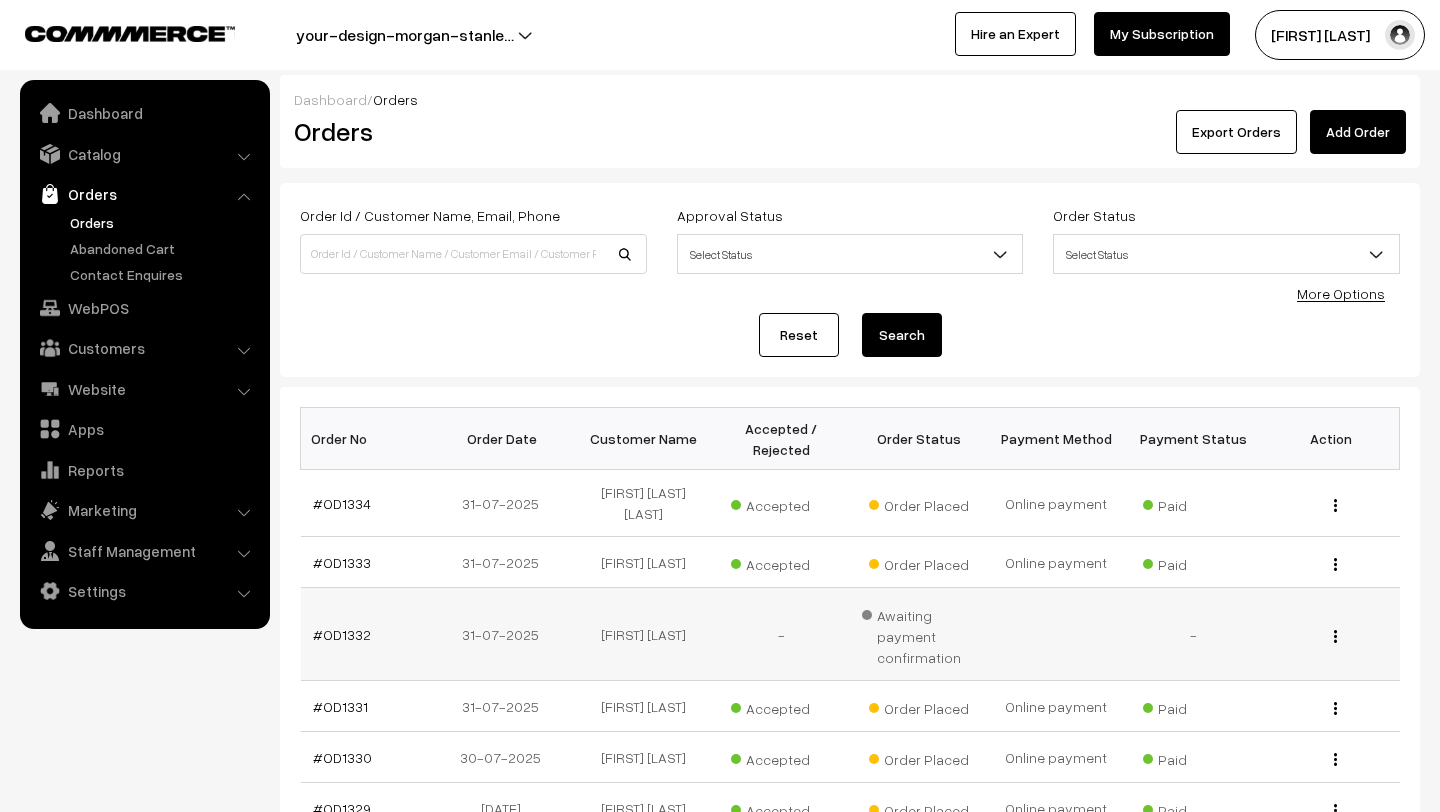 scroll, scrollTop: 100, scrollLeft: 0, axis: vertical 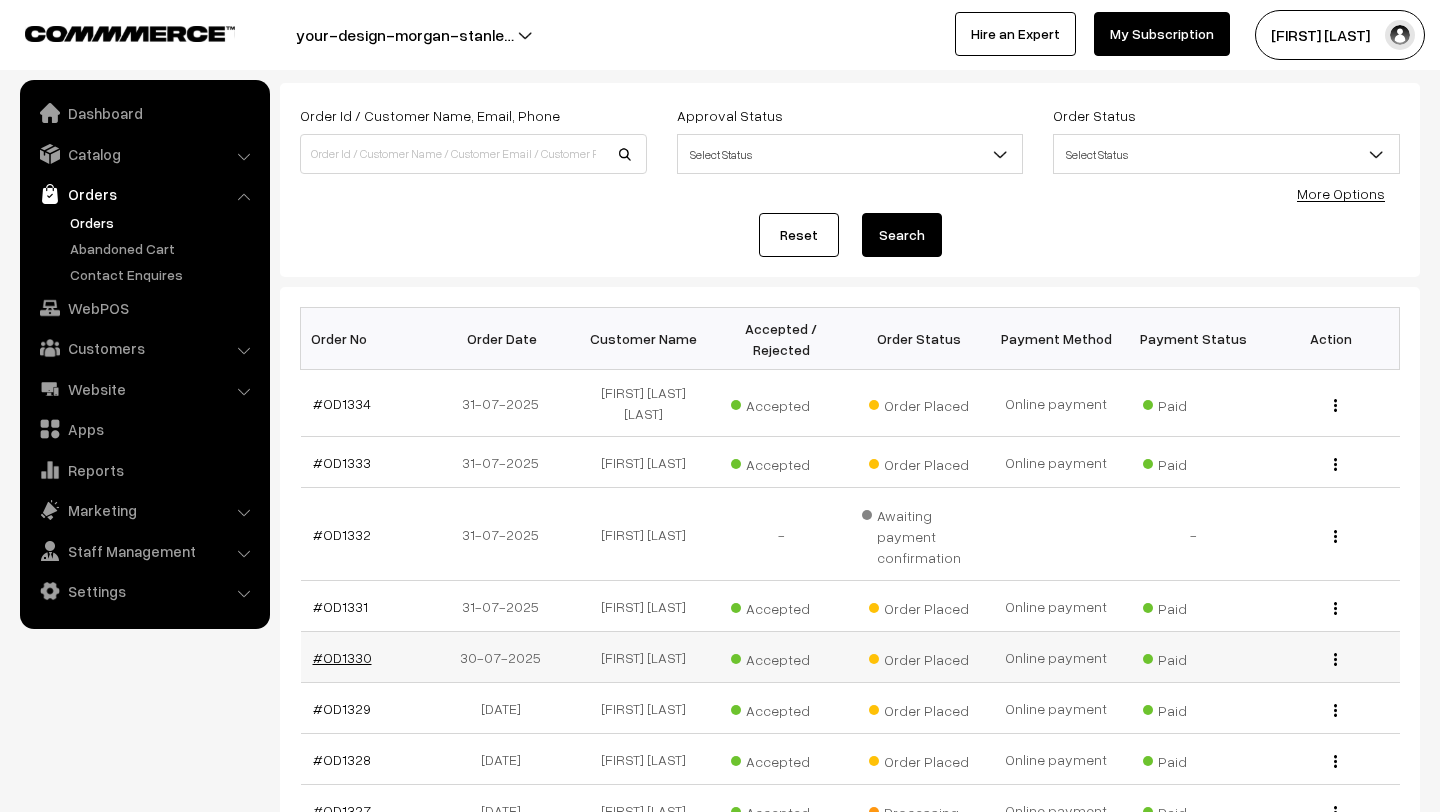 click on "#OD1330" at bounding box center (342, 657) 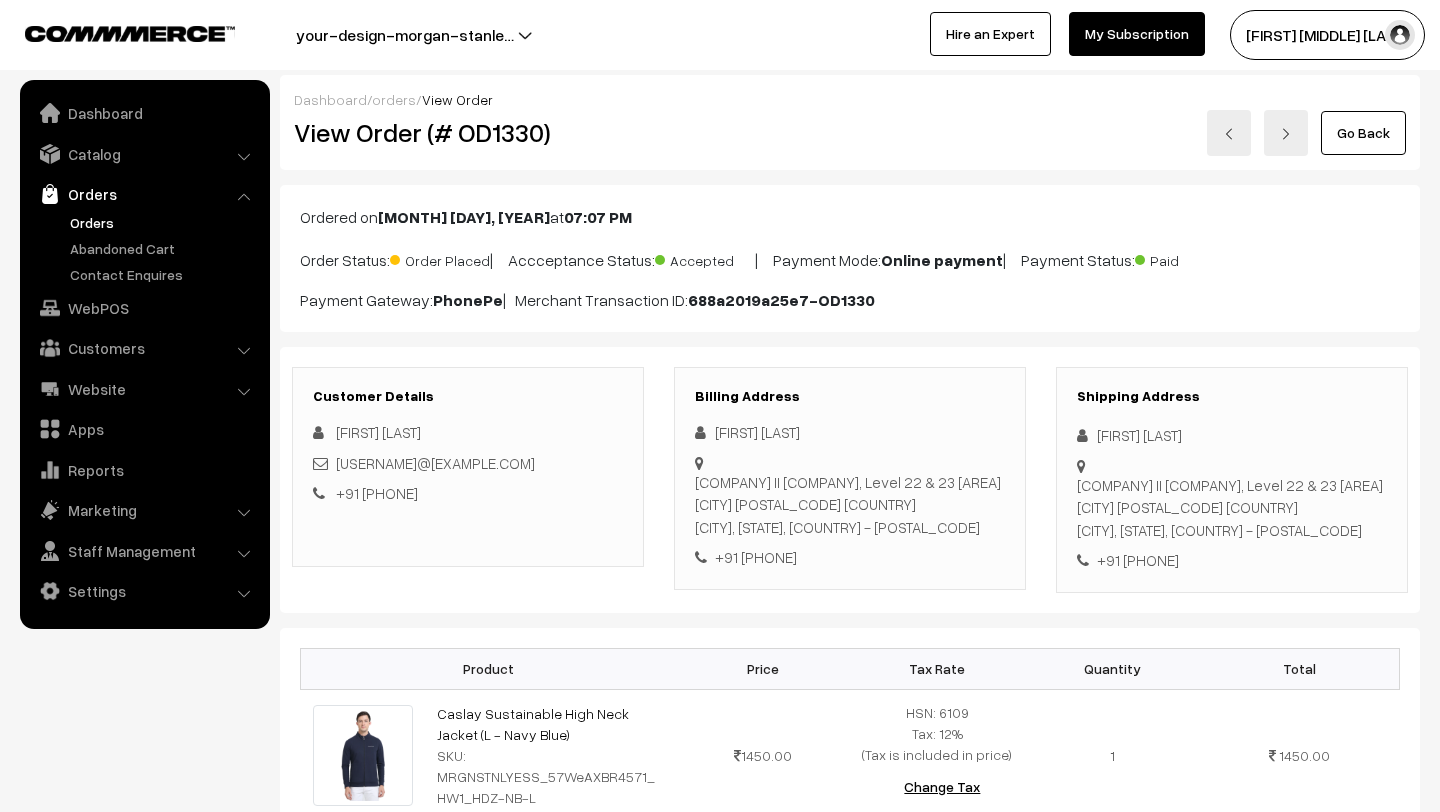 scroll, scrollTop: 383, scrollLeft: 0, axis: vertical 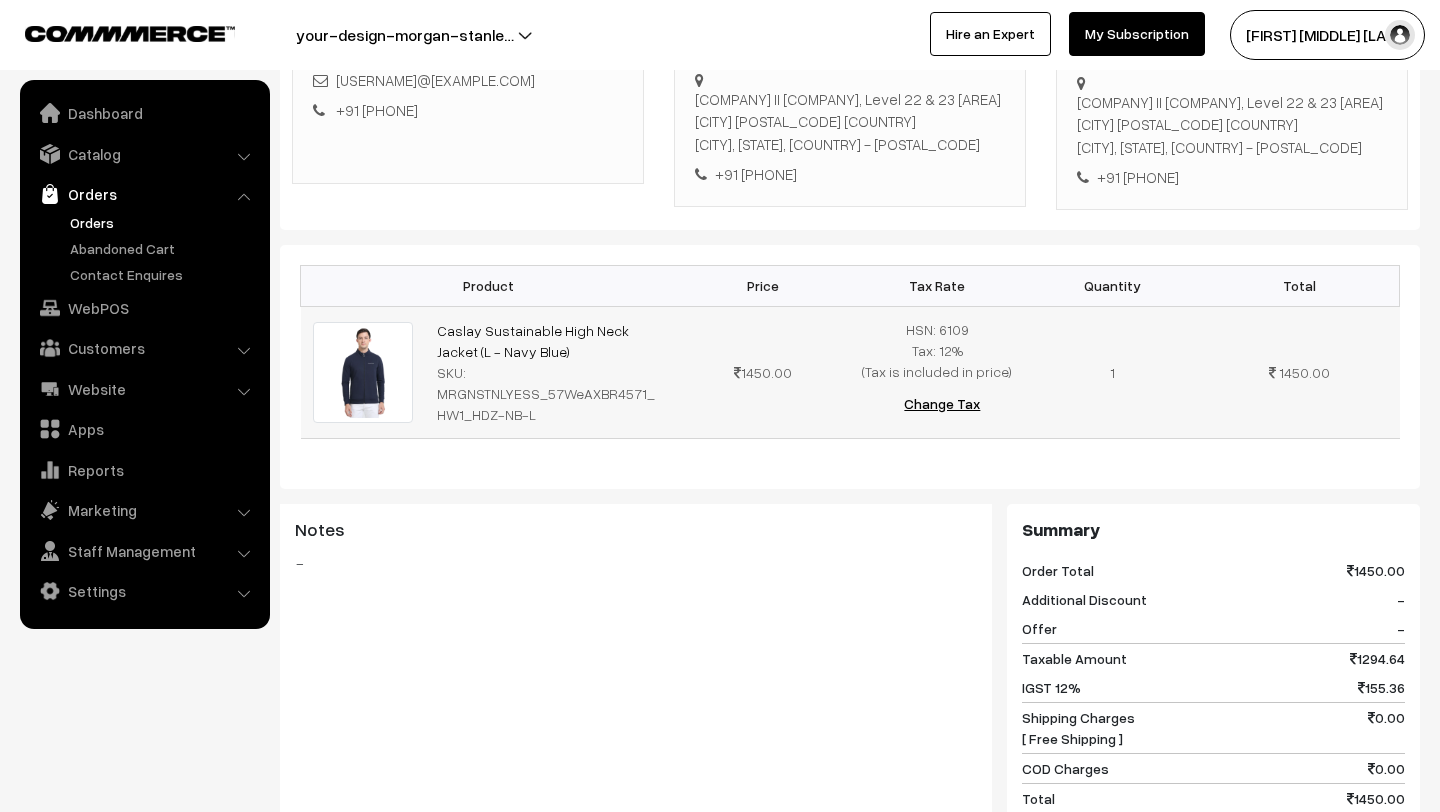 drag, startPoint x: 424, startPoint y: 340, endPoint x: 521, endPoint y: 380, distance: 104.92378 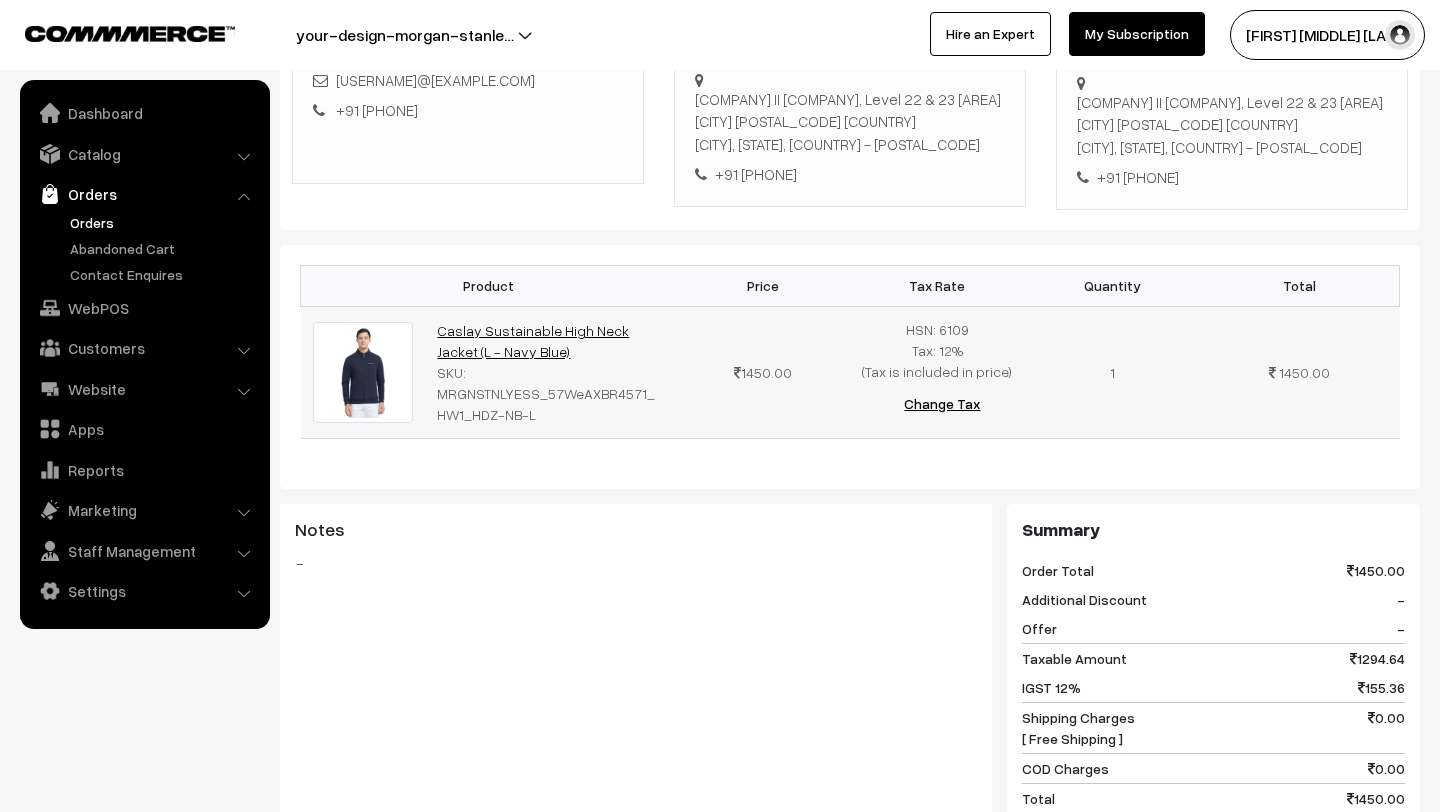 drag, startPoint x: 521, startPoint y: 380, endPoint x: 442, endPoint y: 352, distance: 83.81527 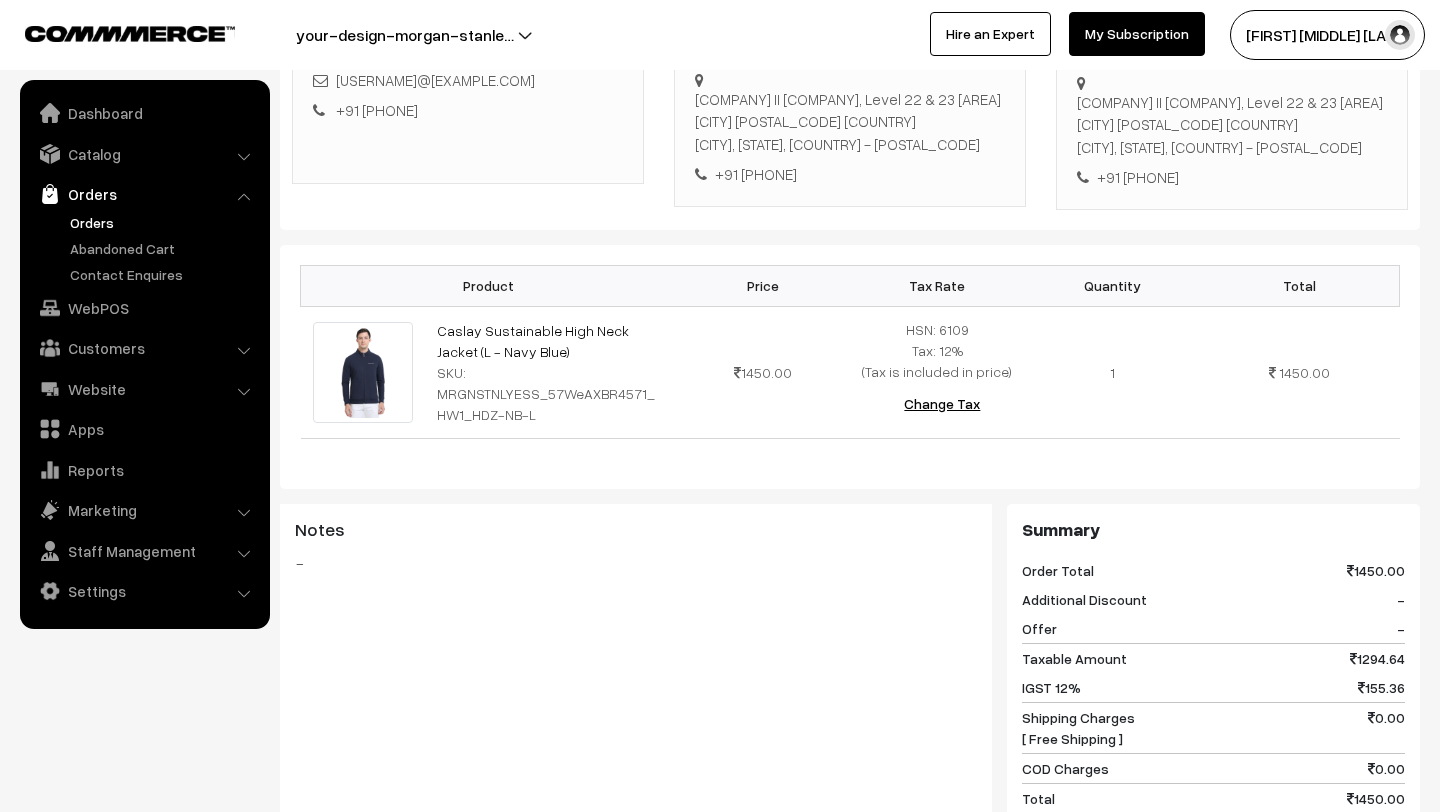 click on "Orders" at bounding box center (164, 222) 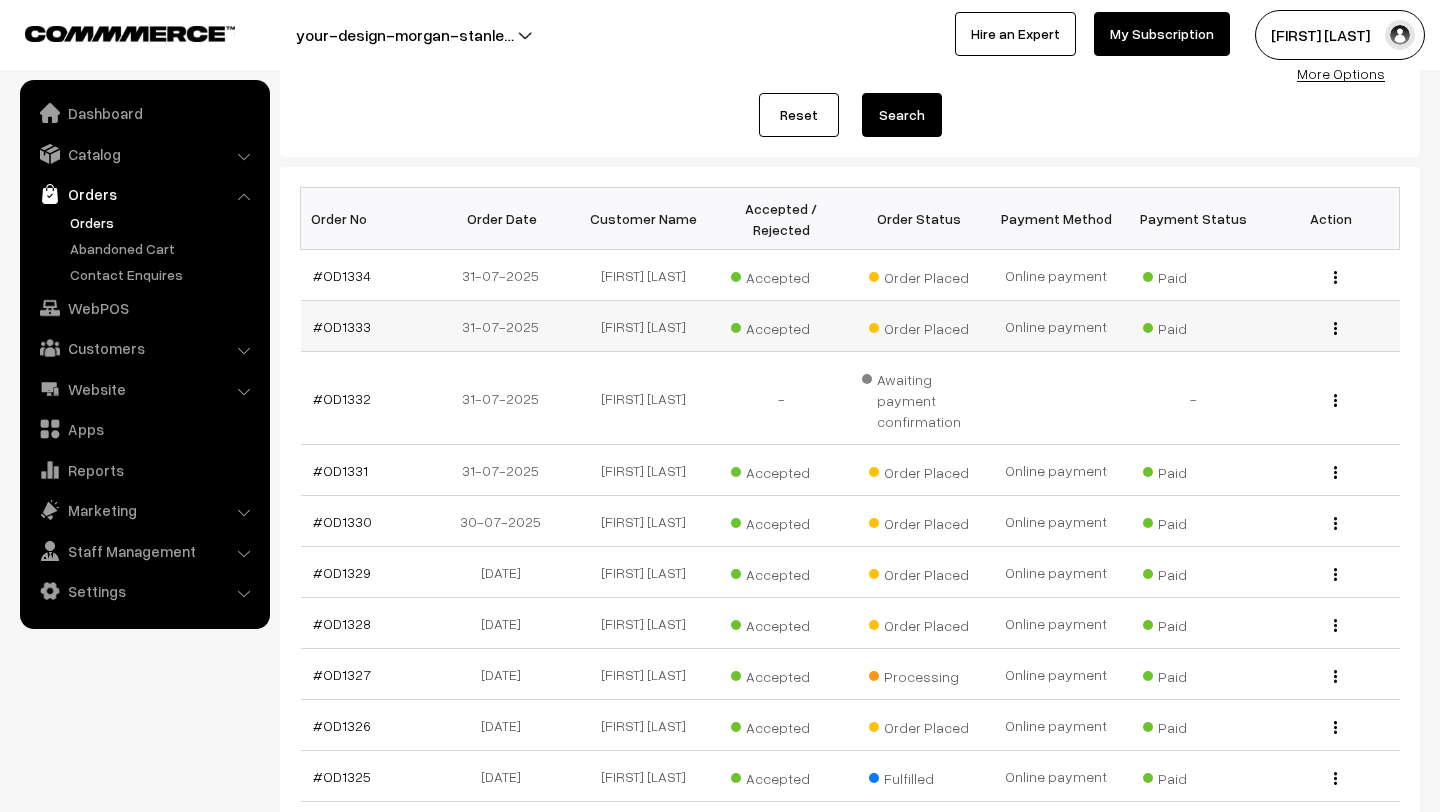 scroll, scrollTop: 221, scrollLeft: 0, axis: vertical 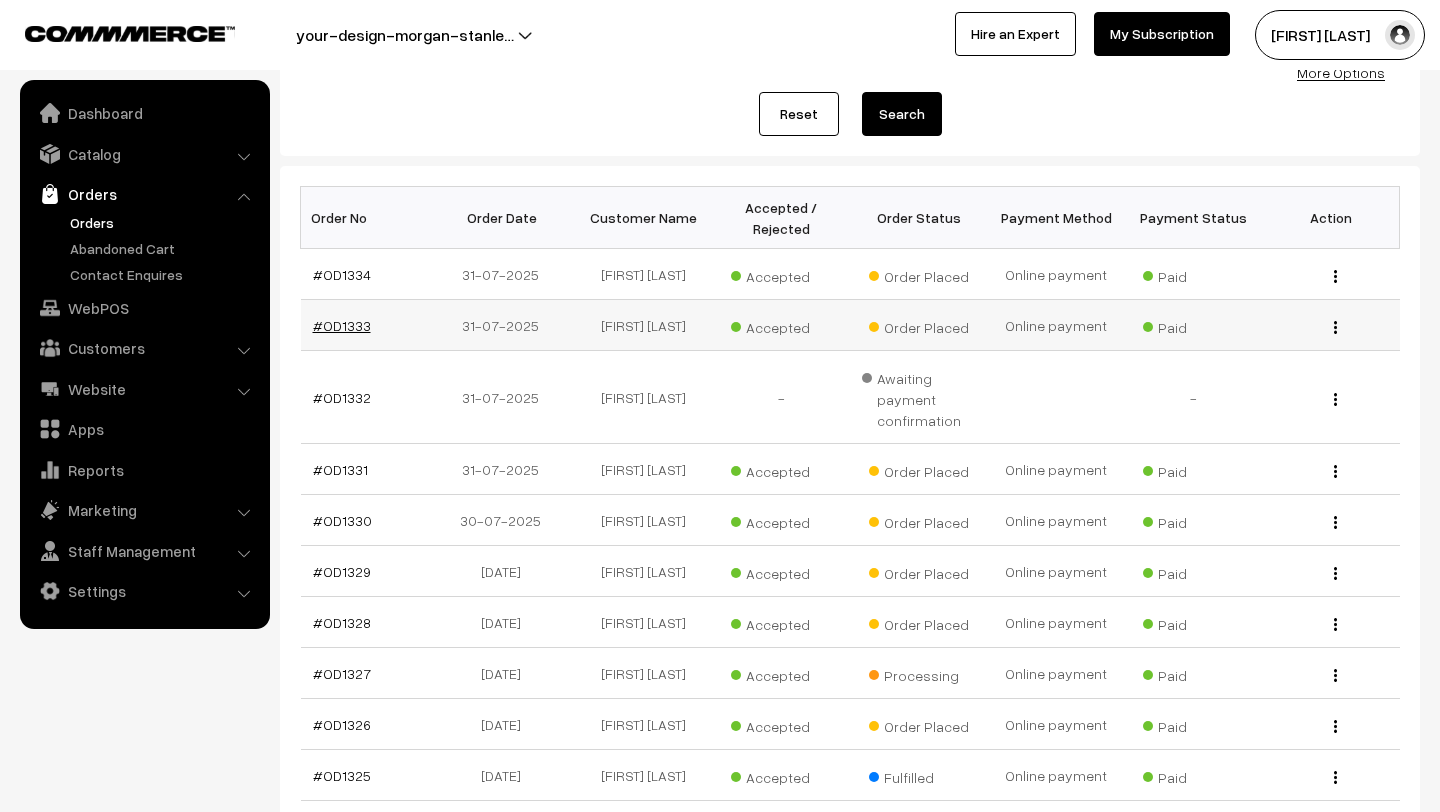 click on "#OD1333" at bounding box center (342, 325) 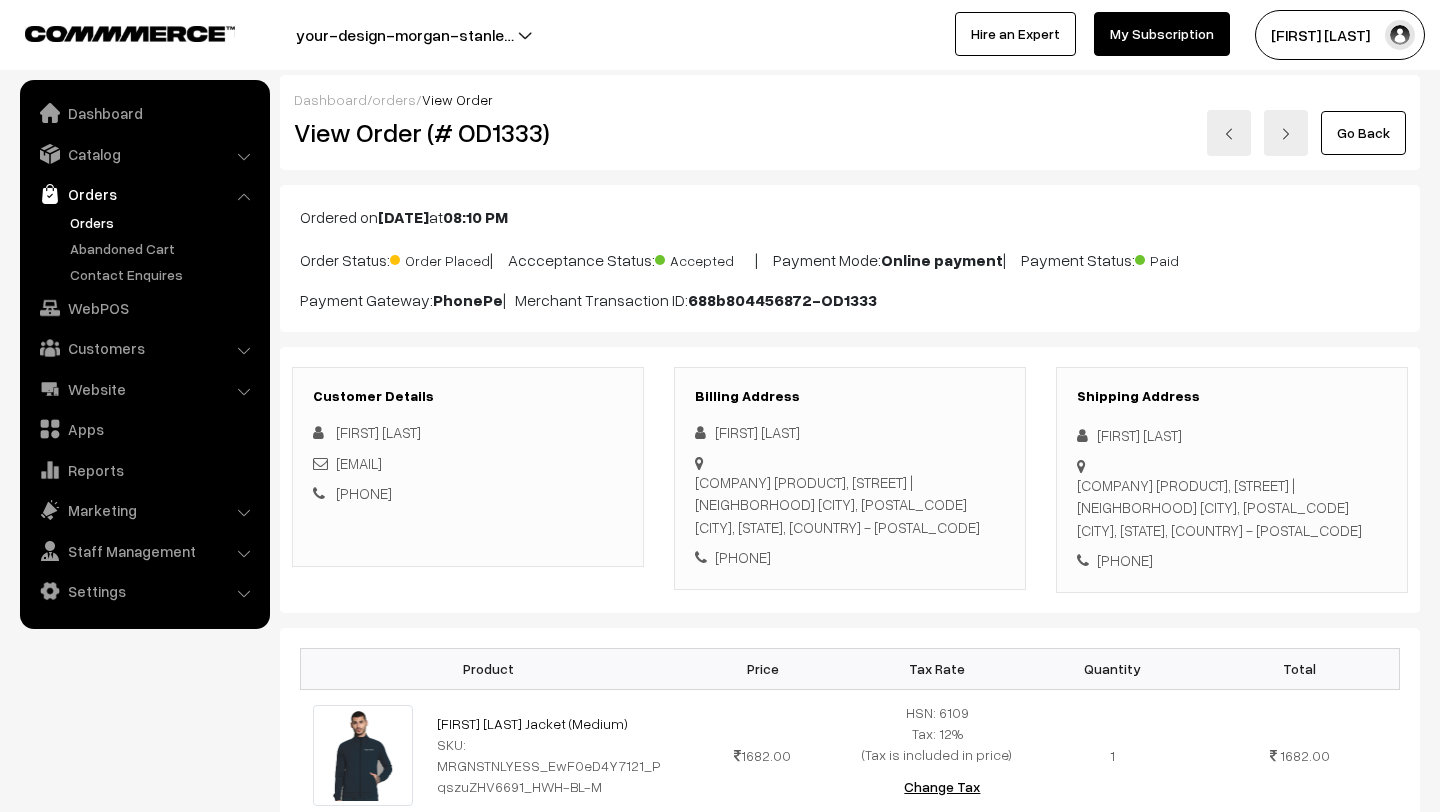 scroll, scrollTop: 246, scrollLeft: 0, axis: vertical 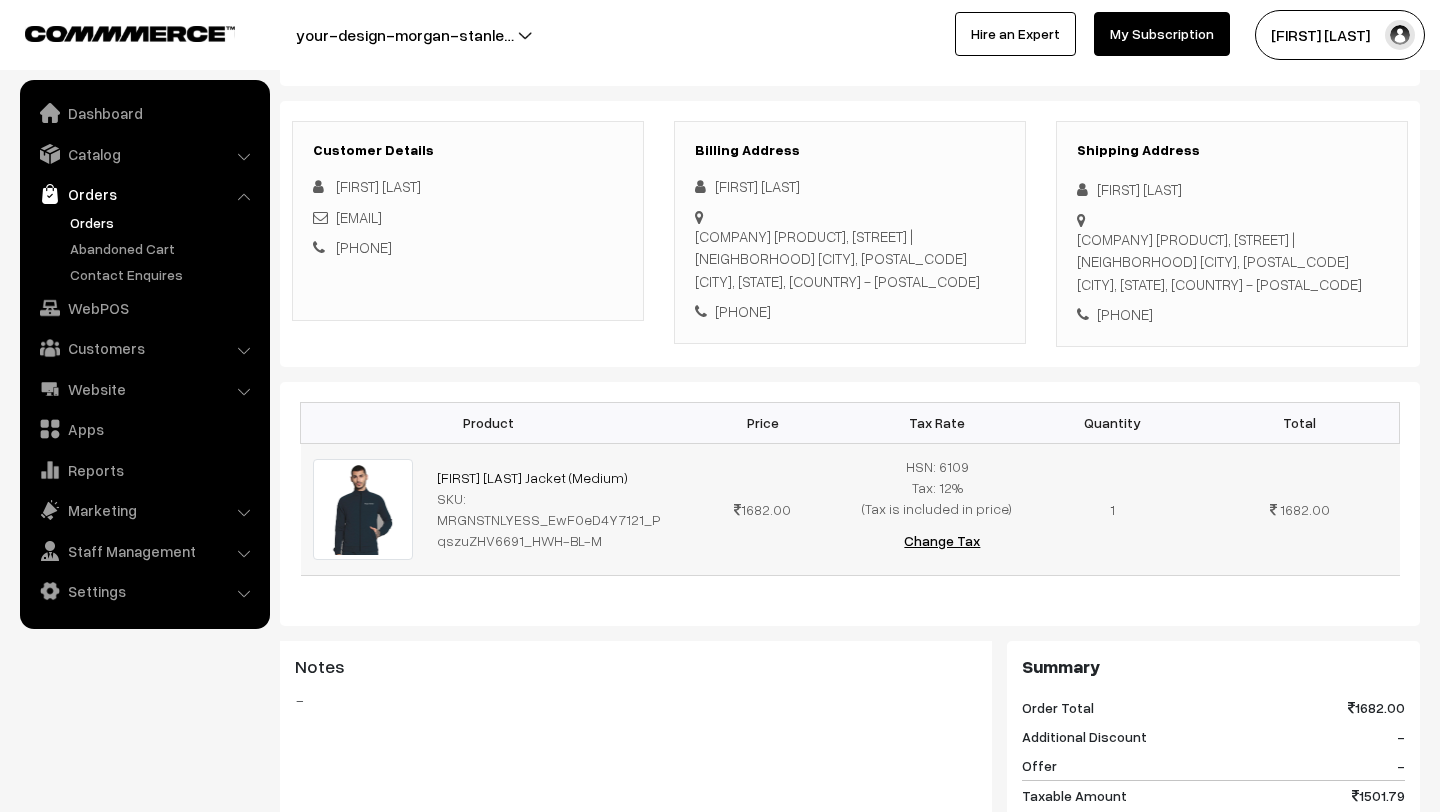 drag, startPoint x: 432, startPoint y: 474, endPoint x: 649, endPoint y: 482, distance: 217.14742 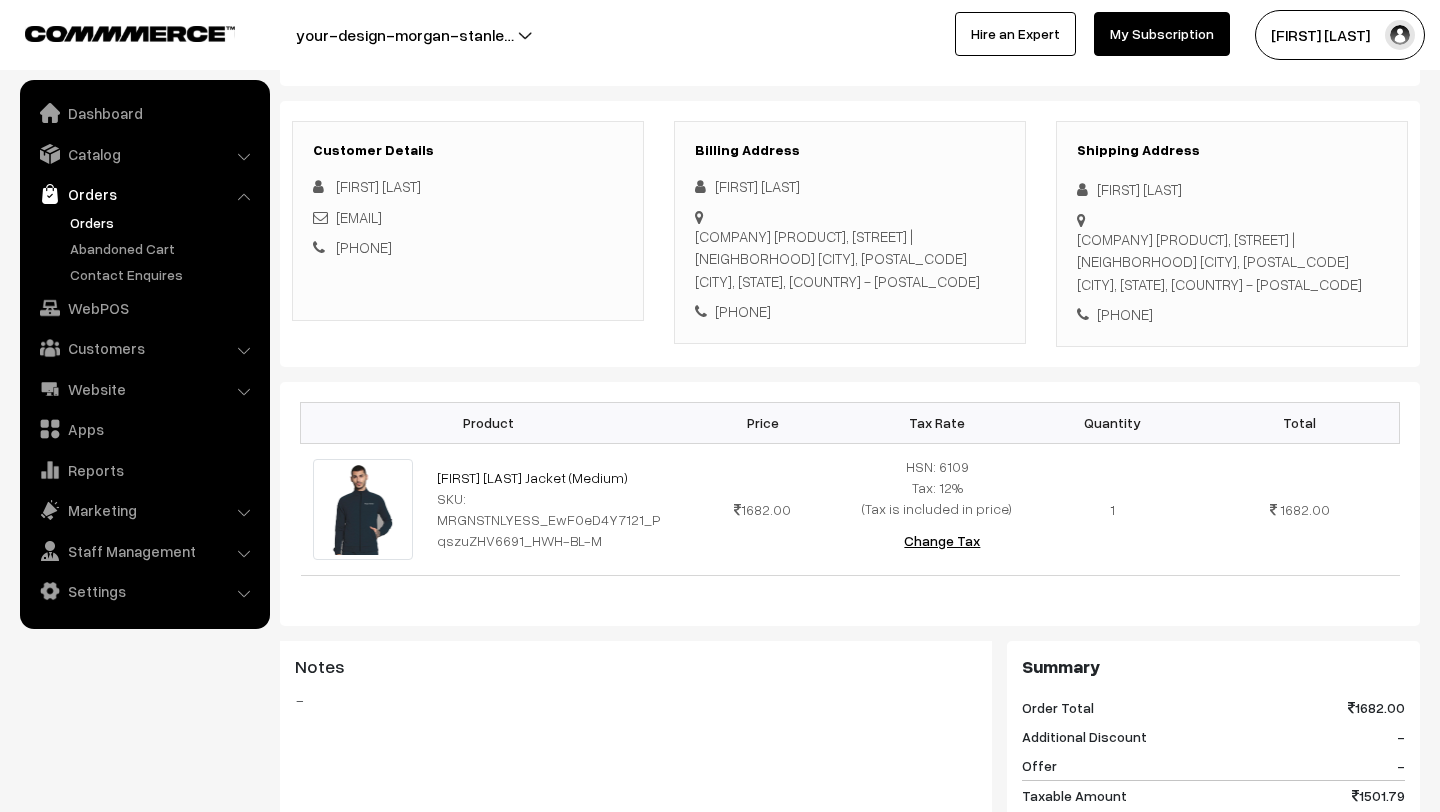 click on "Orders" at bounding box center [164, 222] 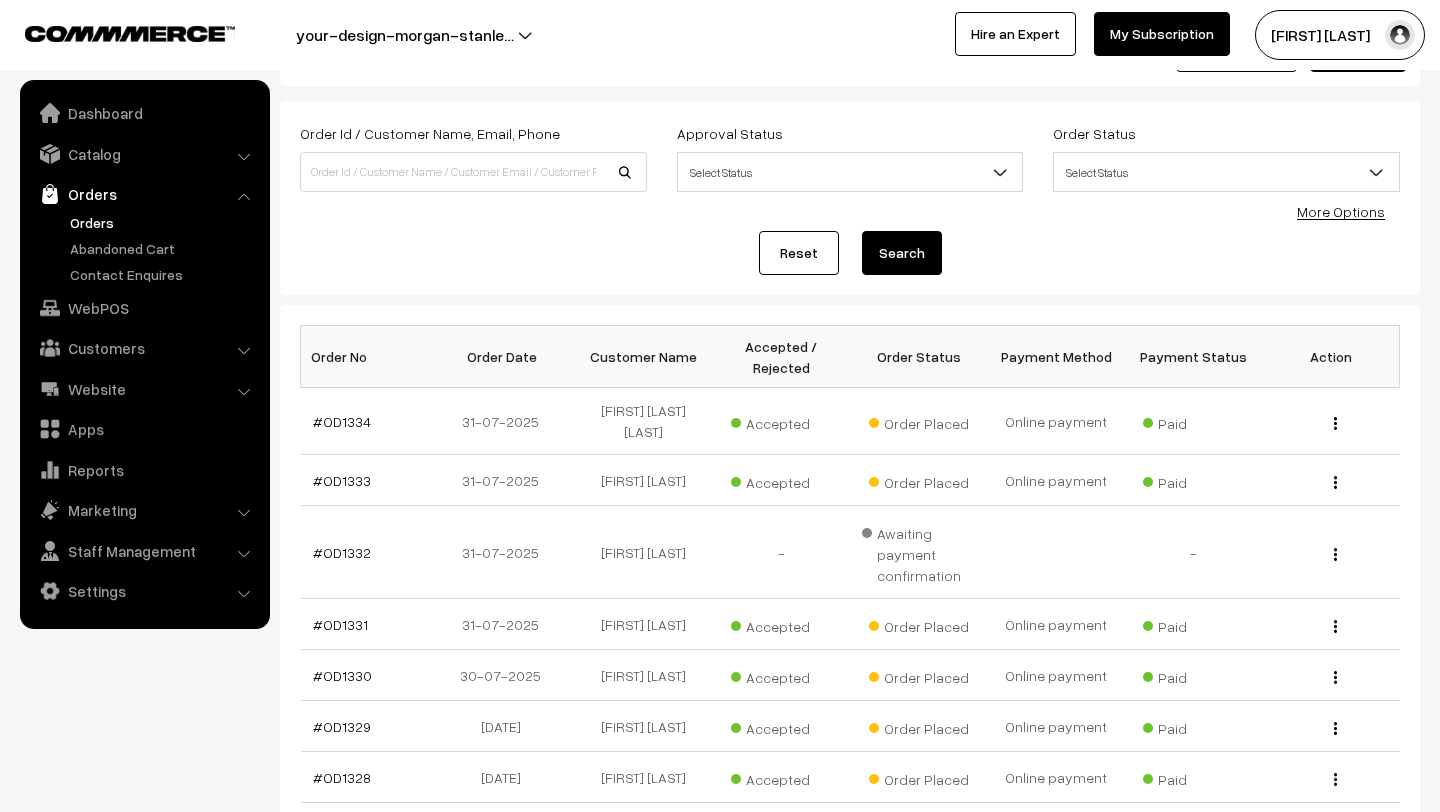 scroll, scrollTop: 87, scrollLeft: 0, axis: vertical 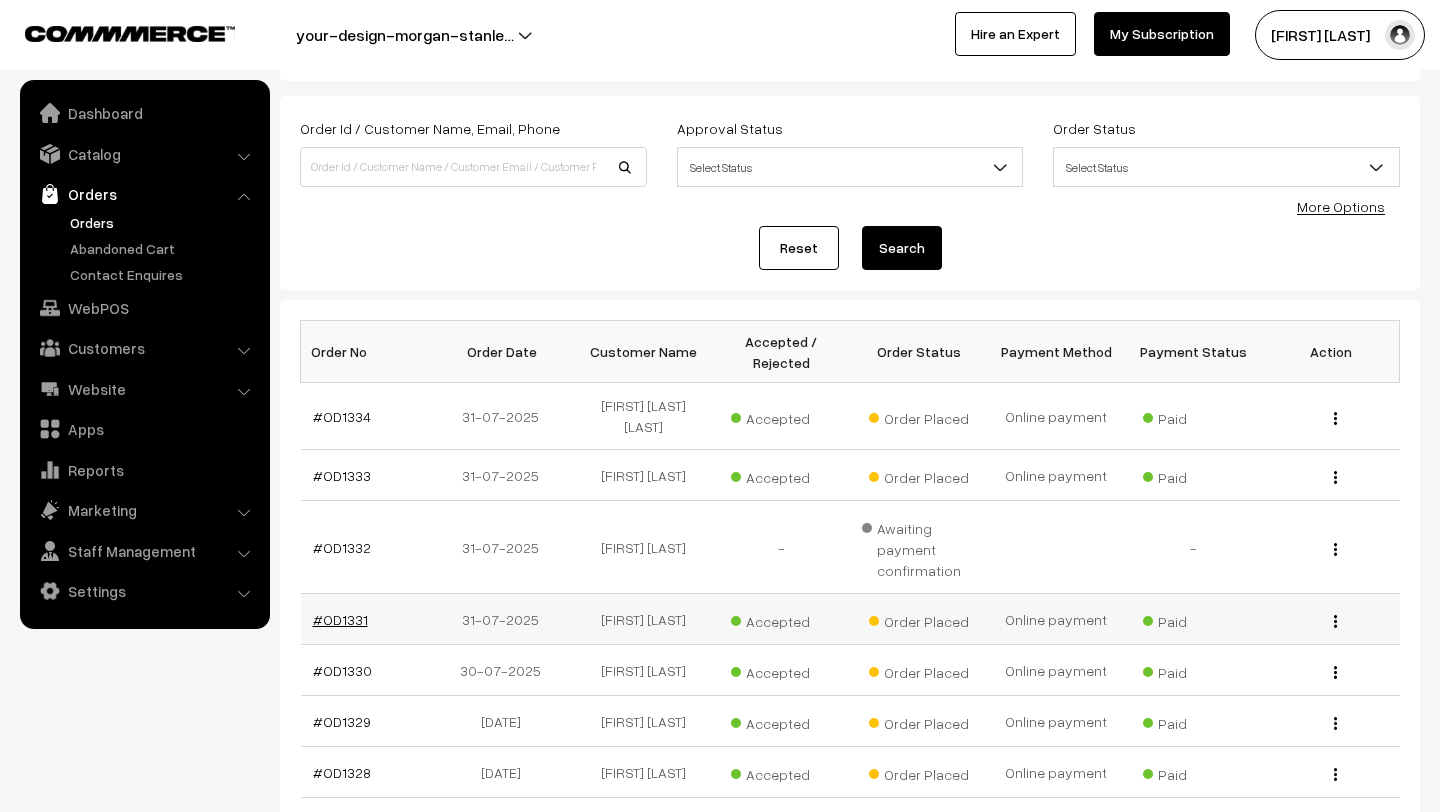 click on "#OD1331" at bounding box center [340, 619] 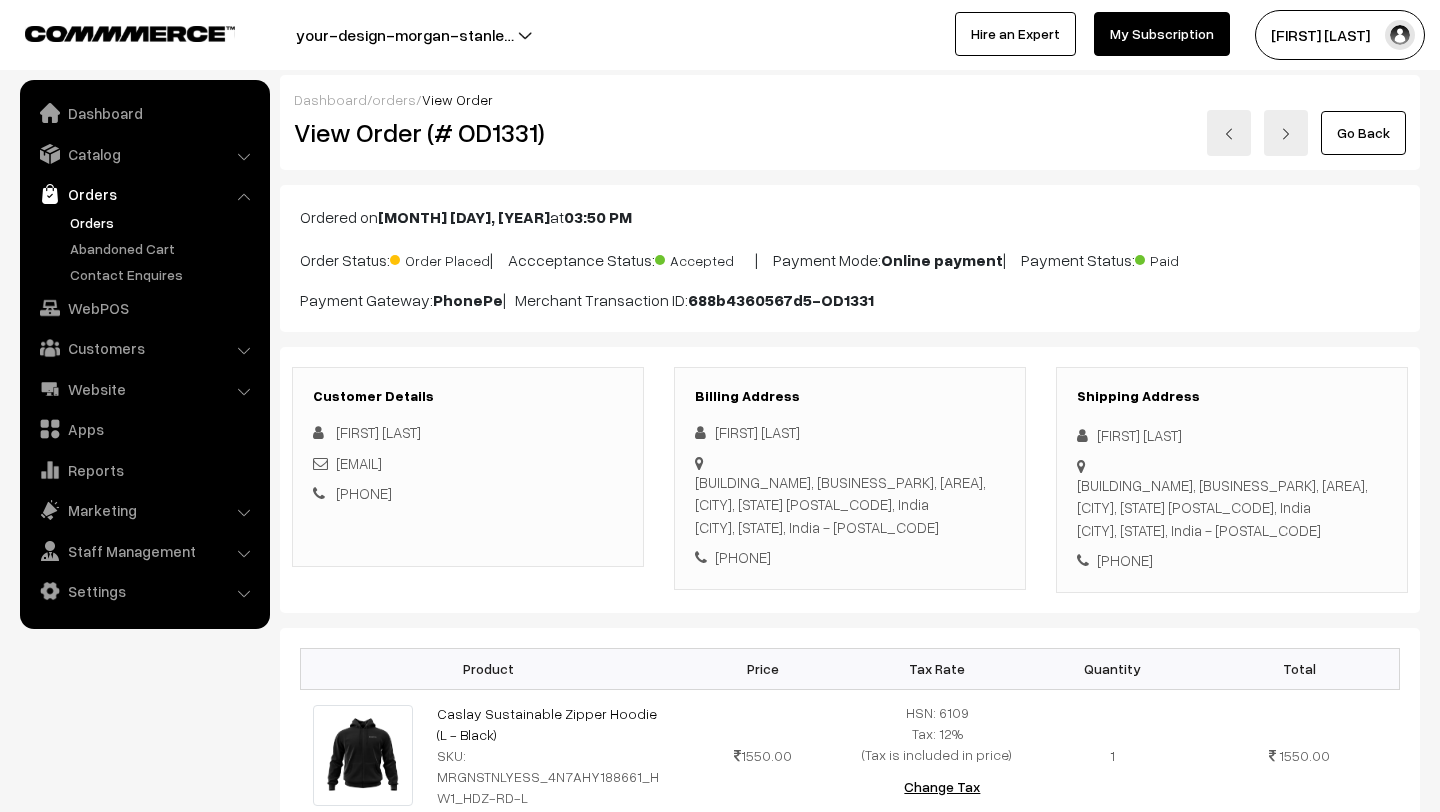 scroll, scrollTop: 578, scrollLeft: 0, axis: vertical 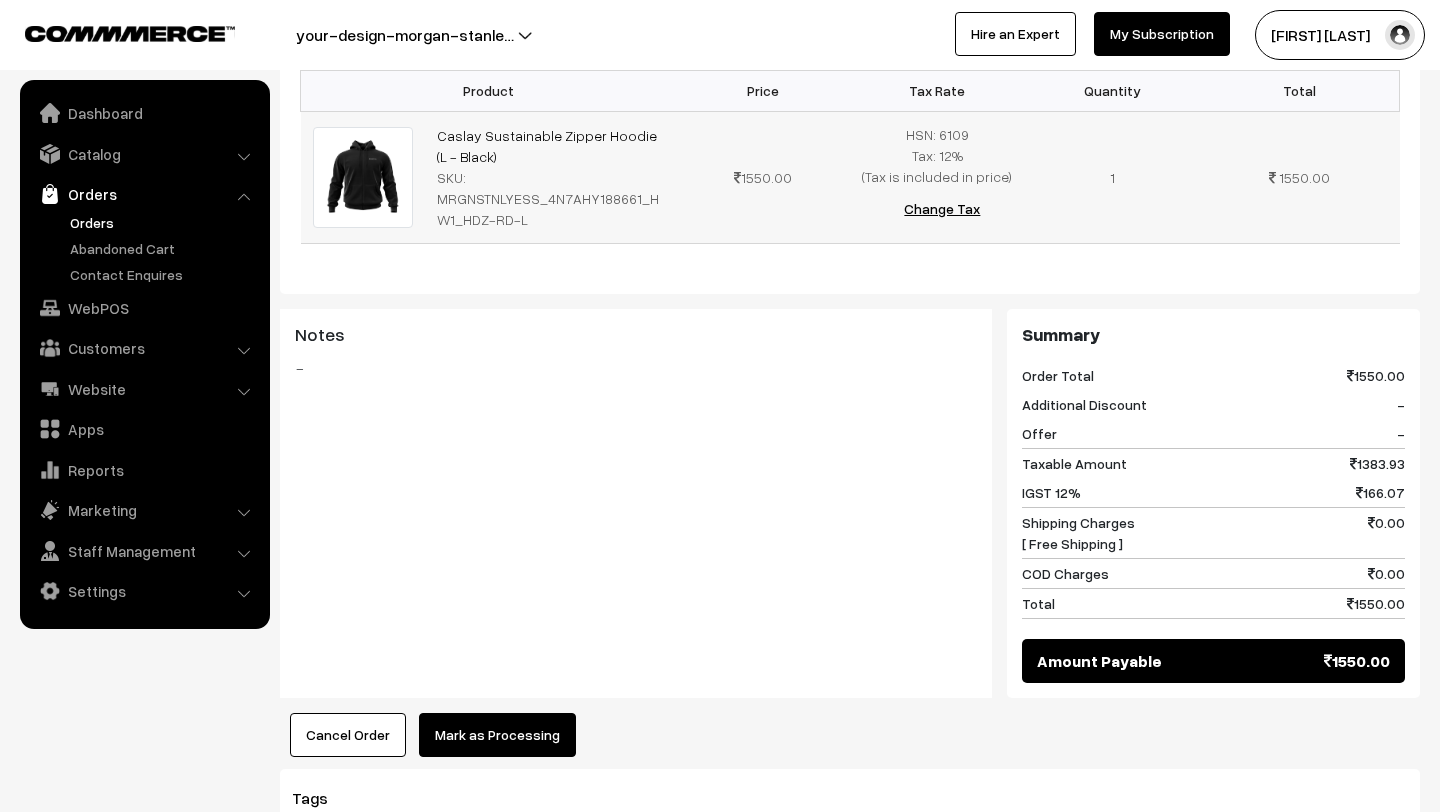 drag, startPoint x: 431, startPoint y: 149, endPoint x: 504, endPoint y: 174, distance: 77.16217 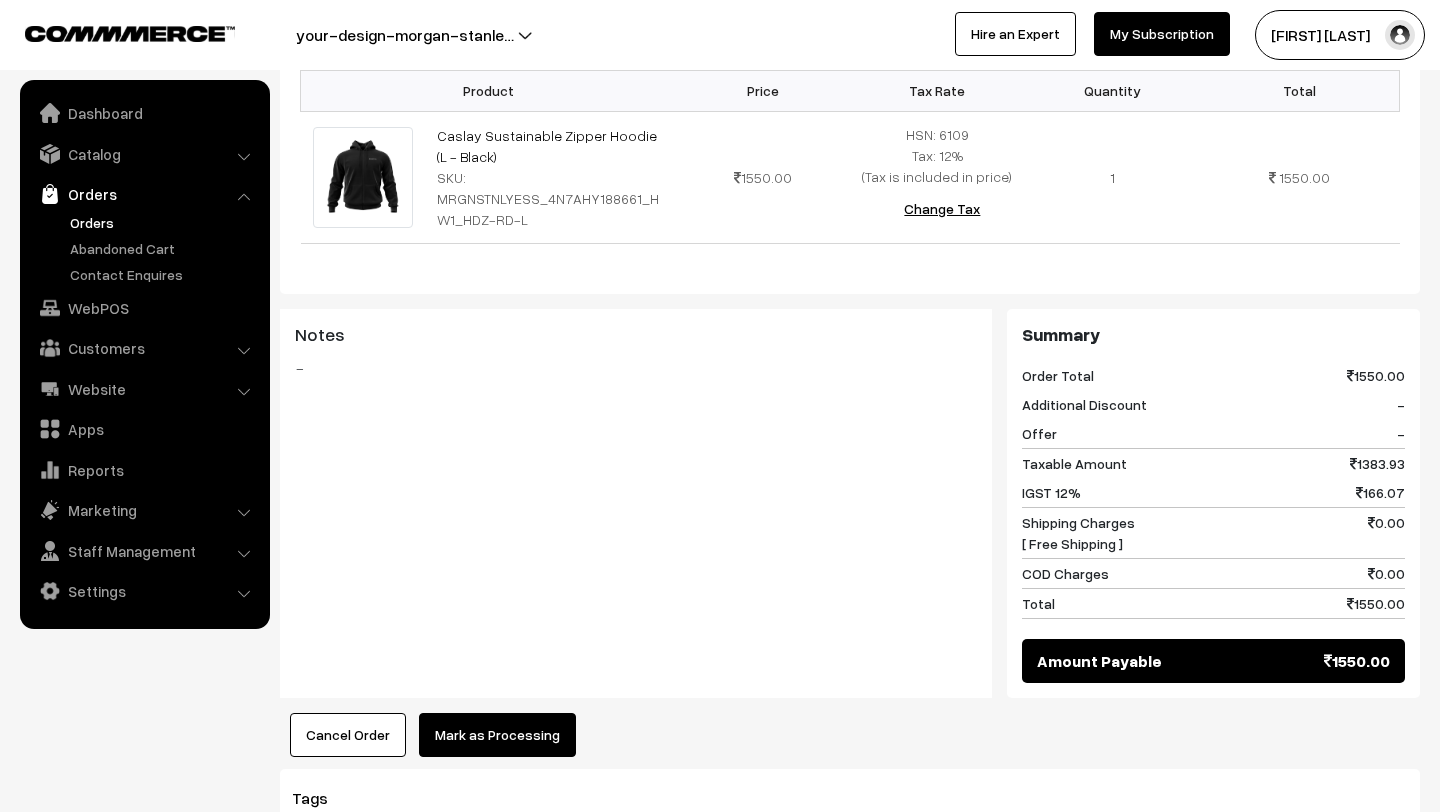 click on "Orders" at bounding box center [164, 222] 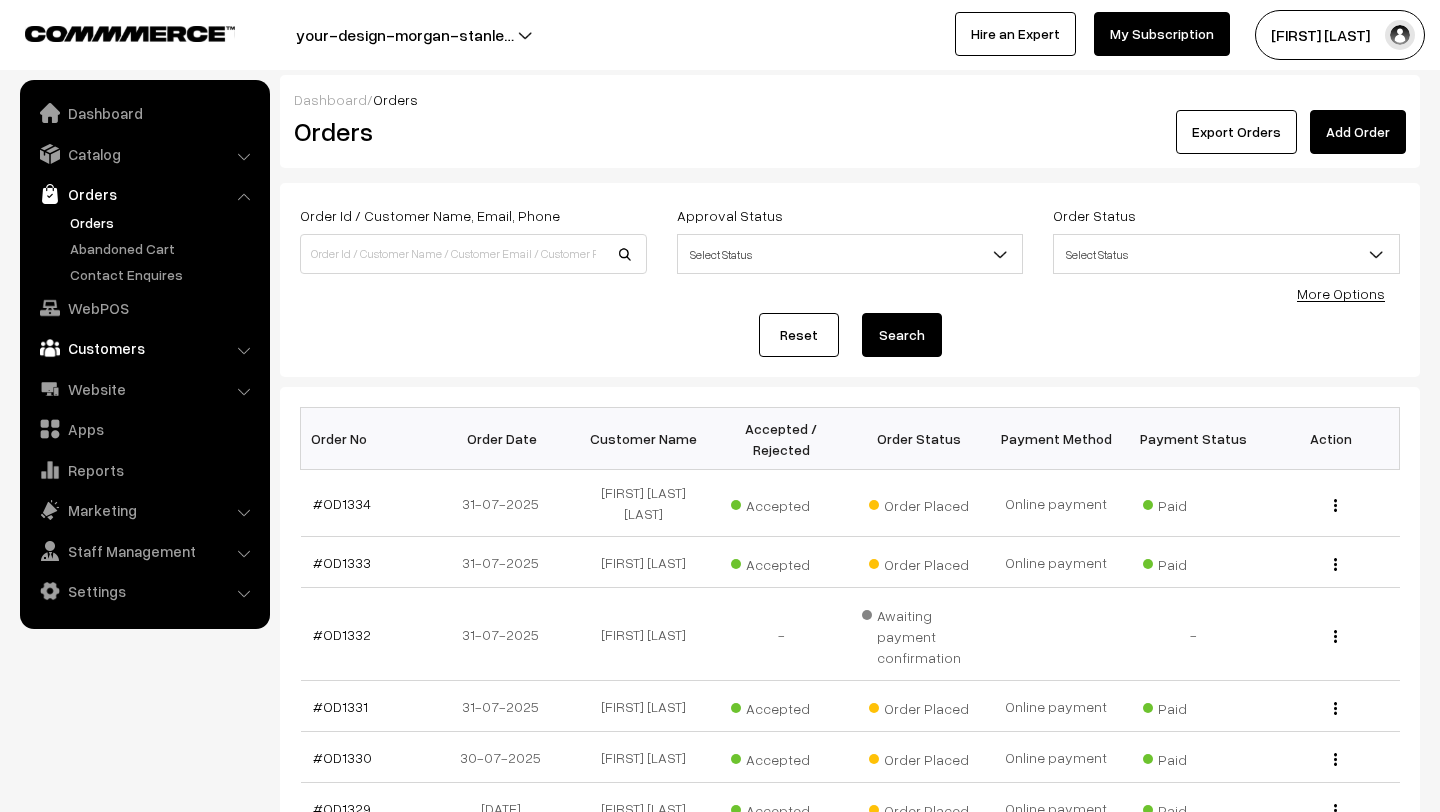 scroll, scrollTop: 0, scrollLeft: 0, axis: both 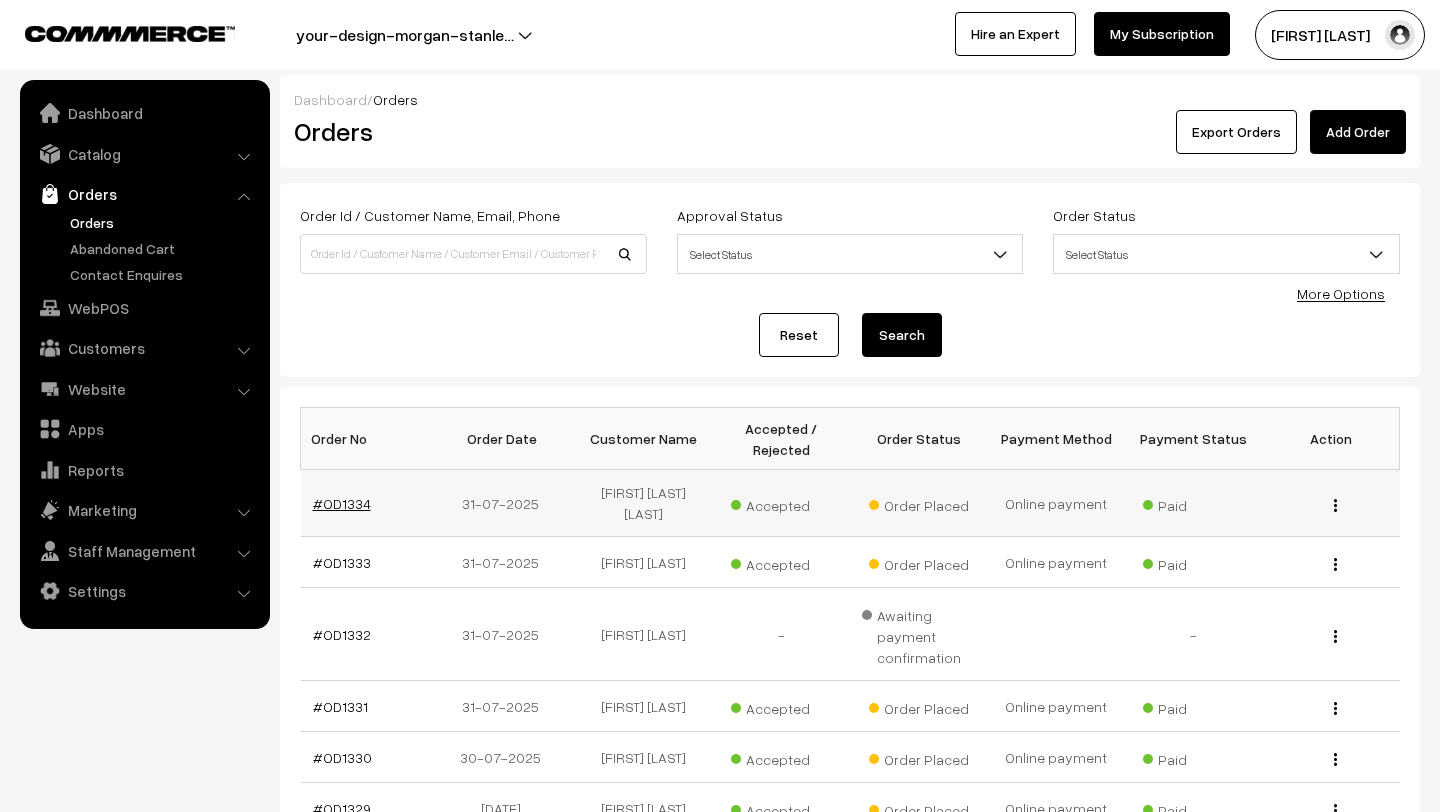 click on "#OD1334" at bounding box center (342, 503) 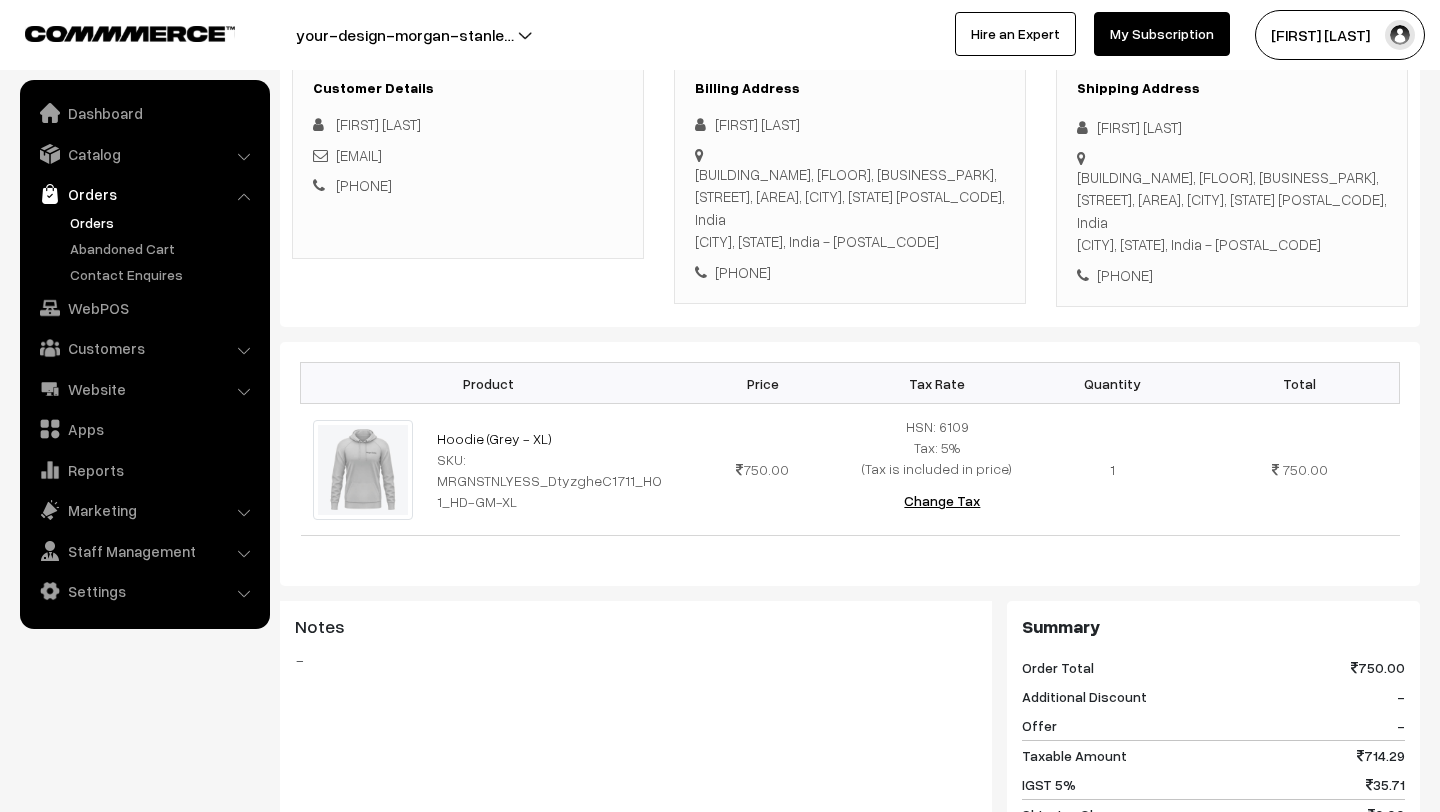 scroll, scrollTop: 313, scrollLeft: 0, axis: vertical 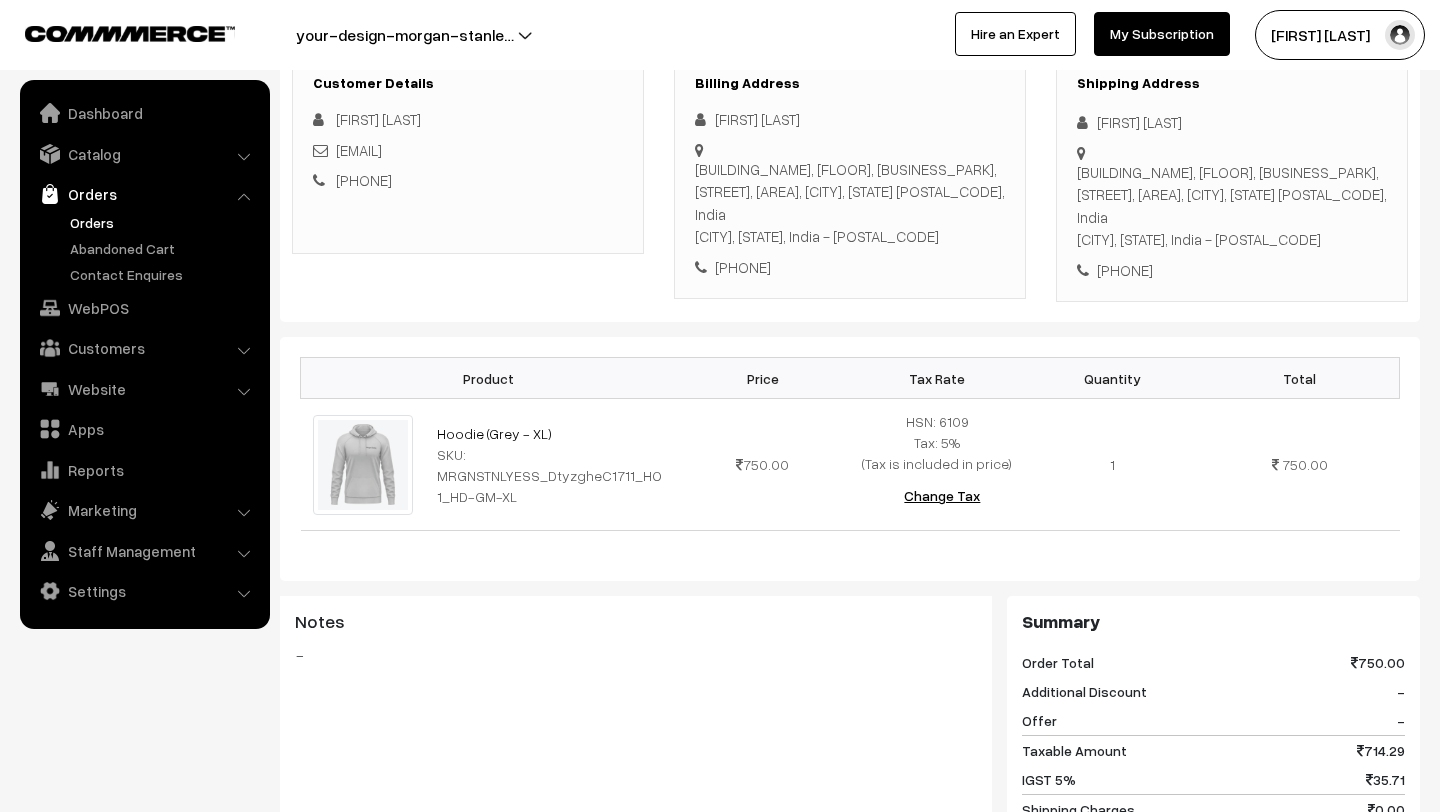 click on "Orders" at bounding box center (145, 248) 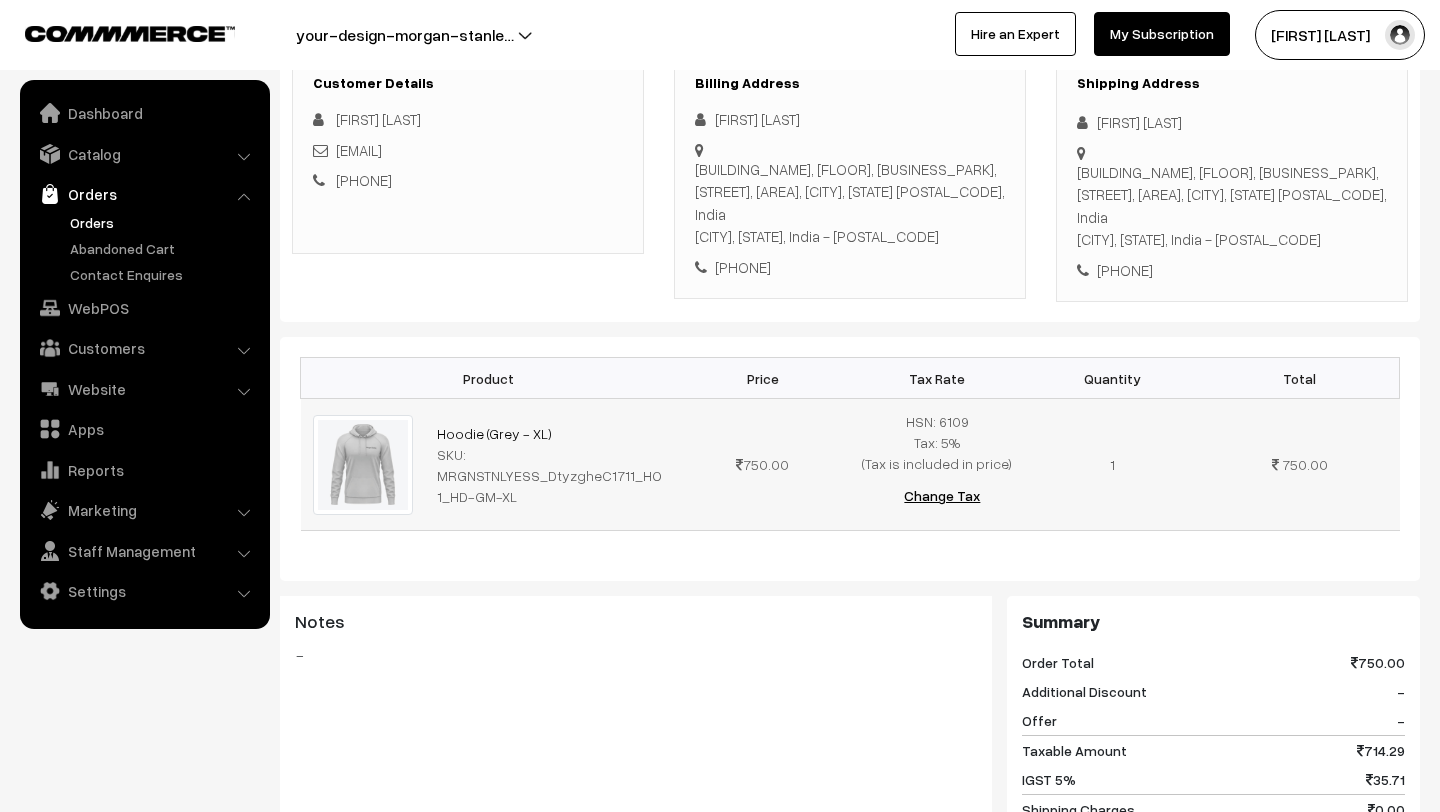 drag, startPoint x: 429, startPoint y: 431, endPoint x: 610, endPoint y: 431, distance: 181 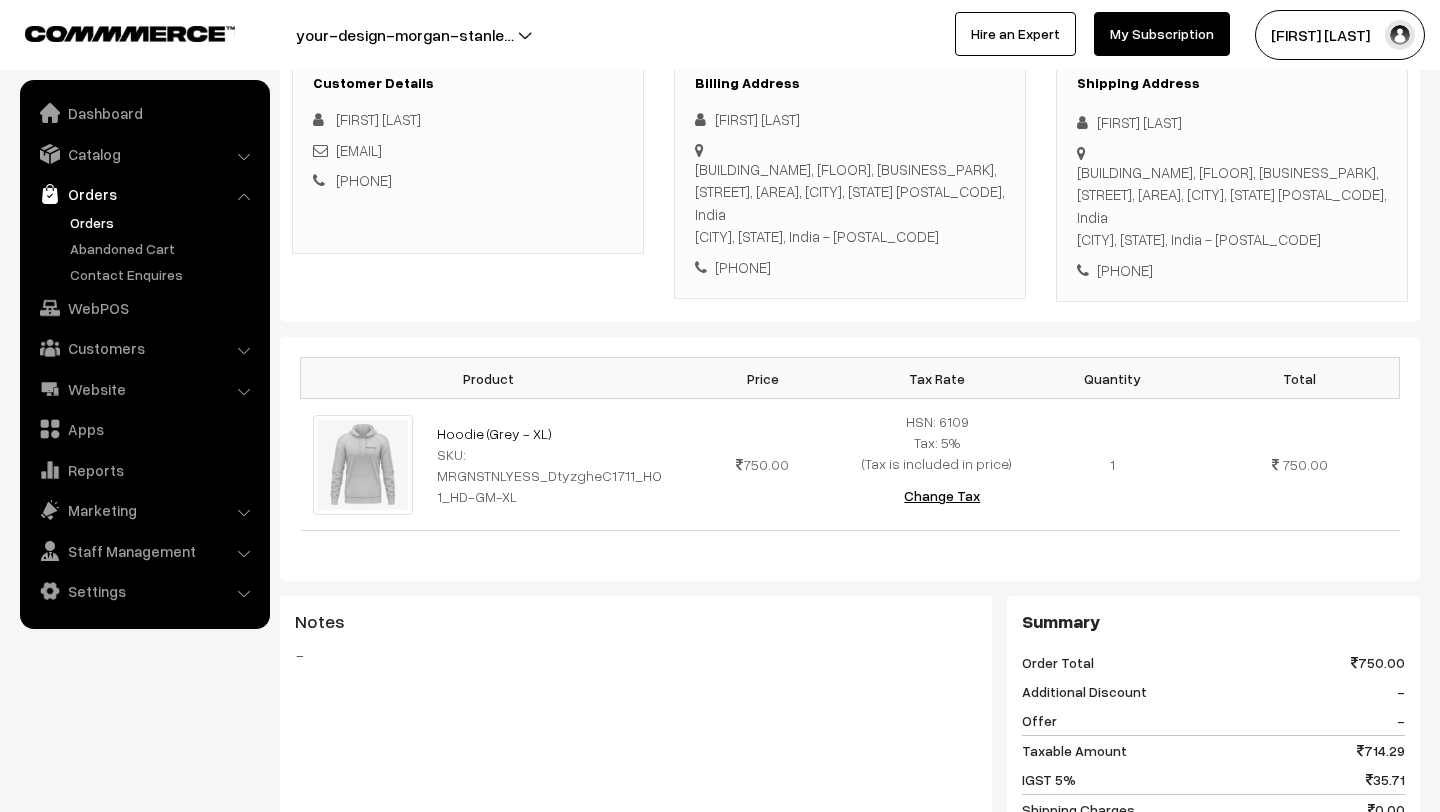 click on "Orders" at bounding box center (164, 222) 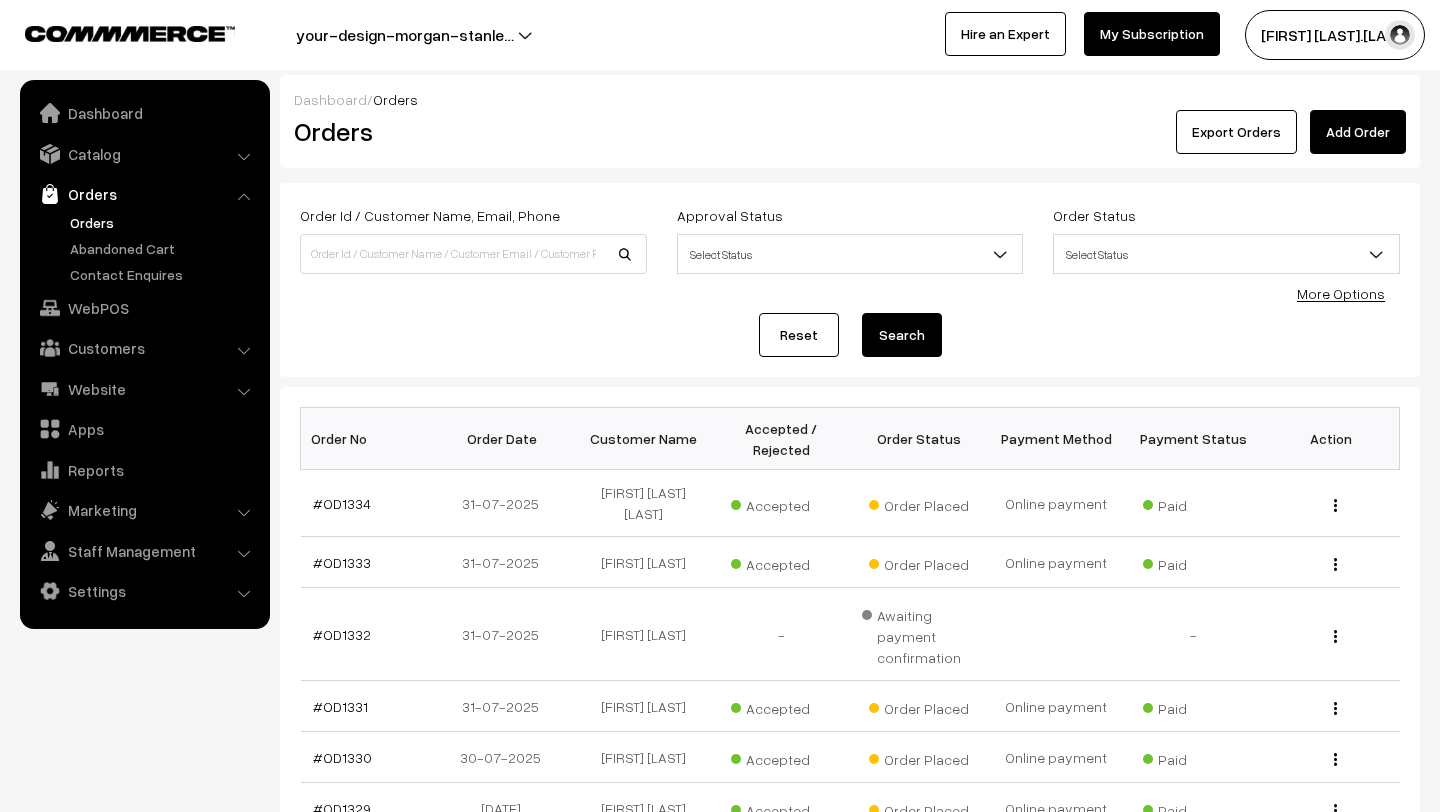 scroll, scrollTop: 0, scrollLeft: 0, axis: both 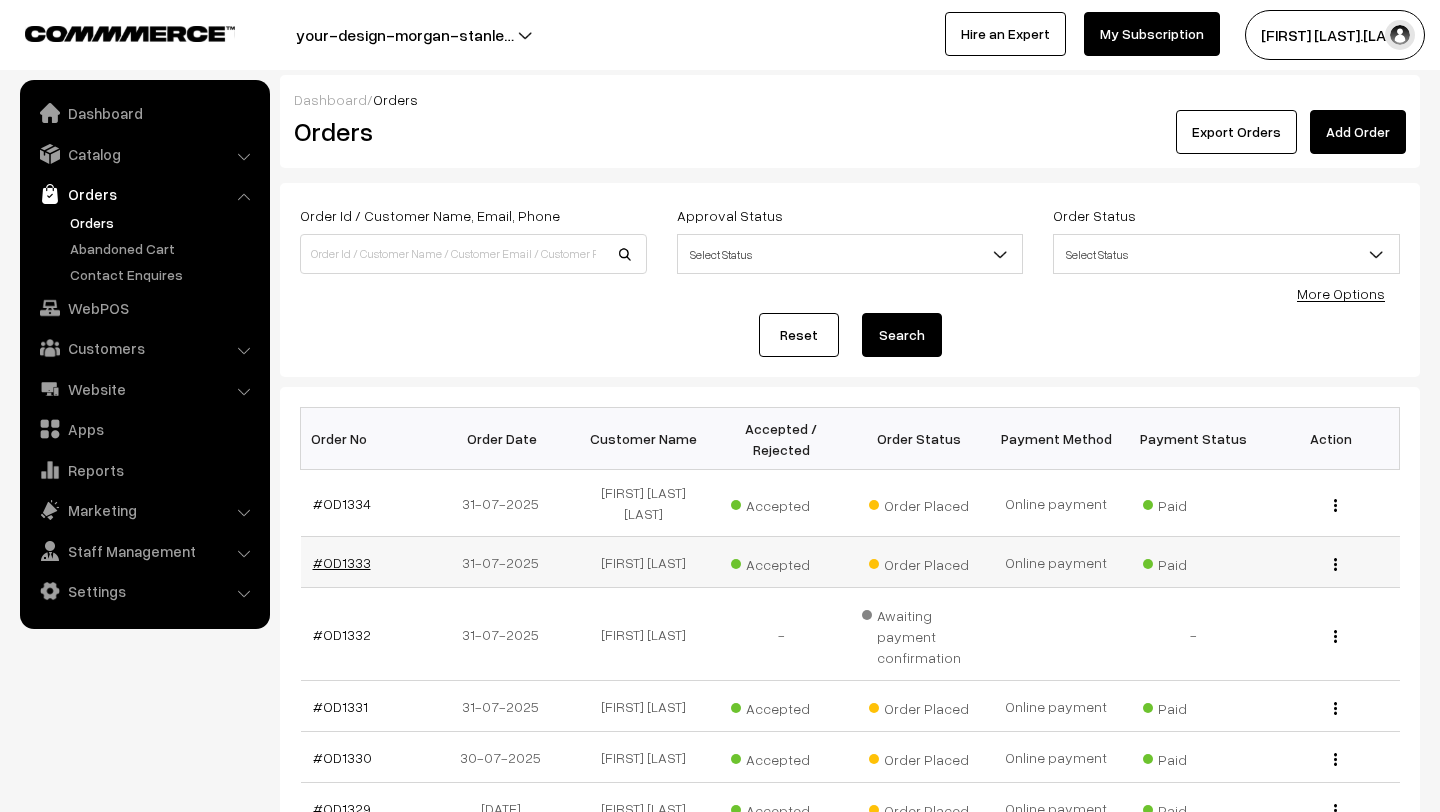 click on "#OD1333" at bounding box center [342, 562] 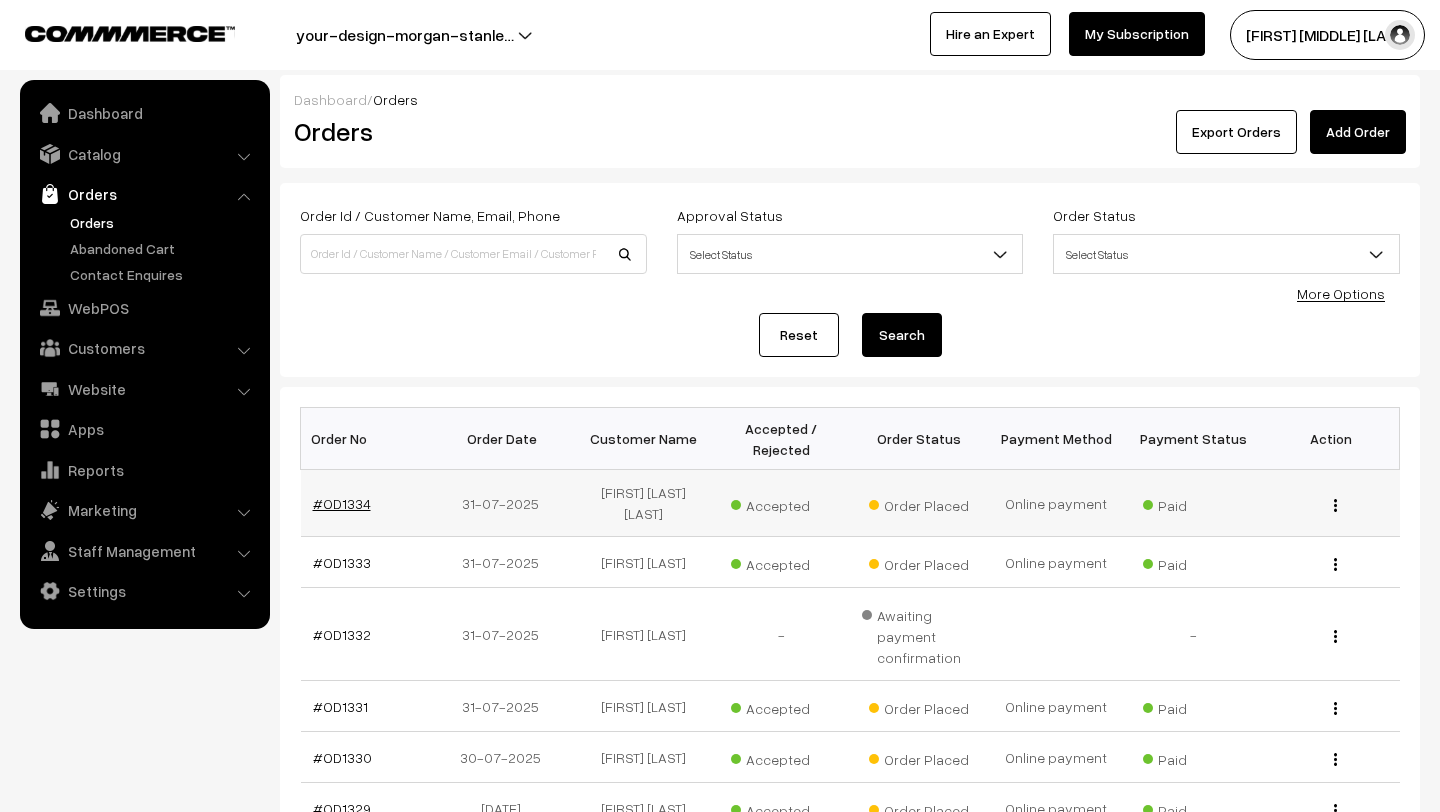 scroll, scrollTop: 0, scrollLeft: 0, axis: both 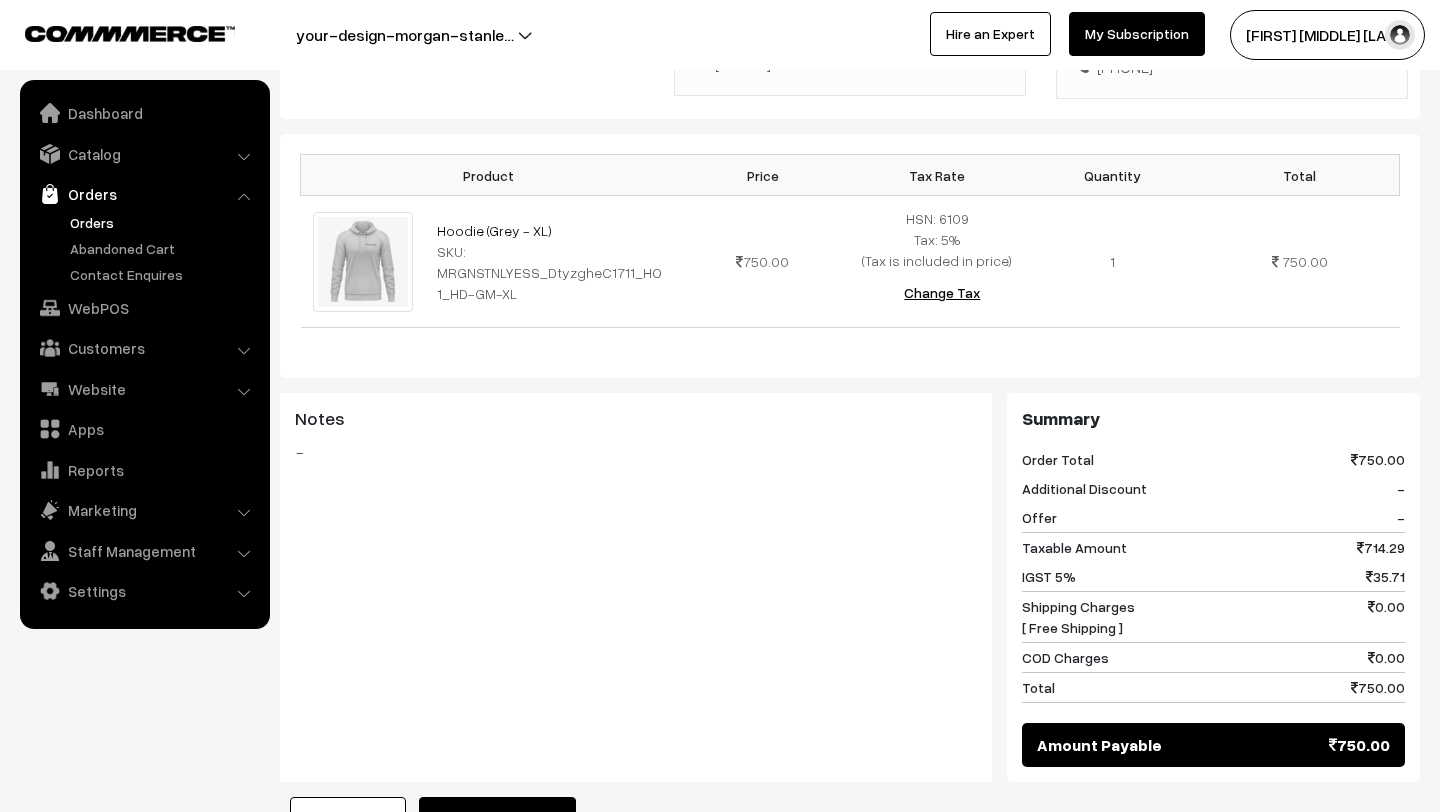 click on "Orders" at bounding box center (164, 222) 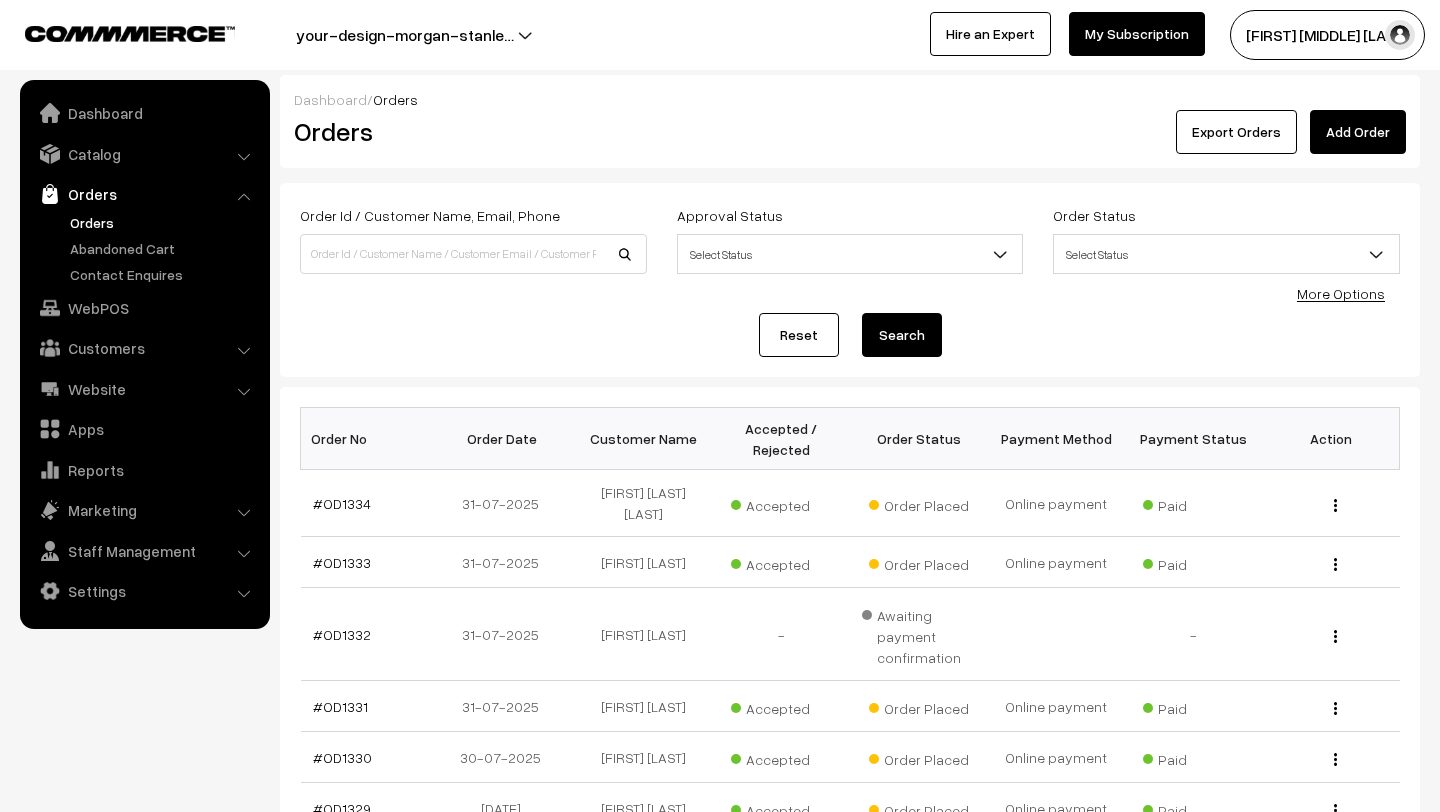 scroll, scrollTop: 285, scrollLeft: 0, axis: vertical 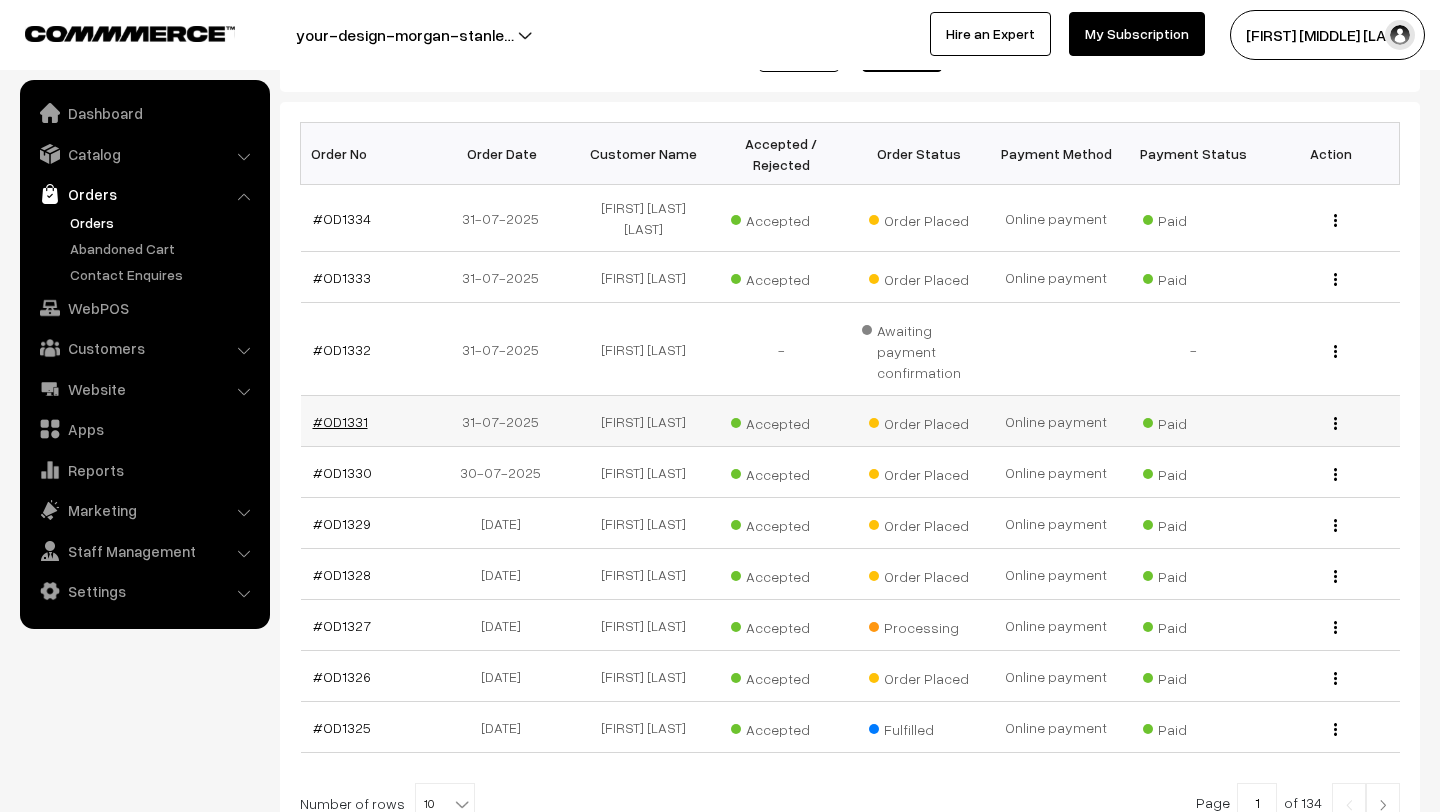 click on "#OD1331" at bounding box center [340, 421] 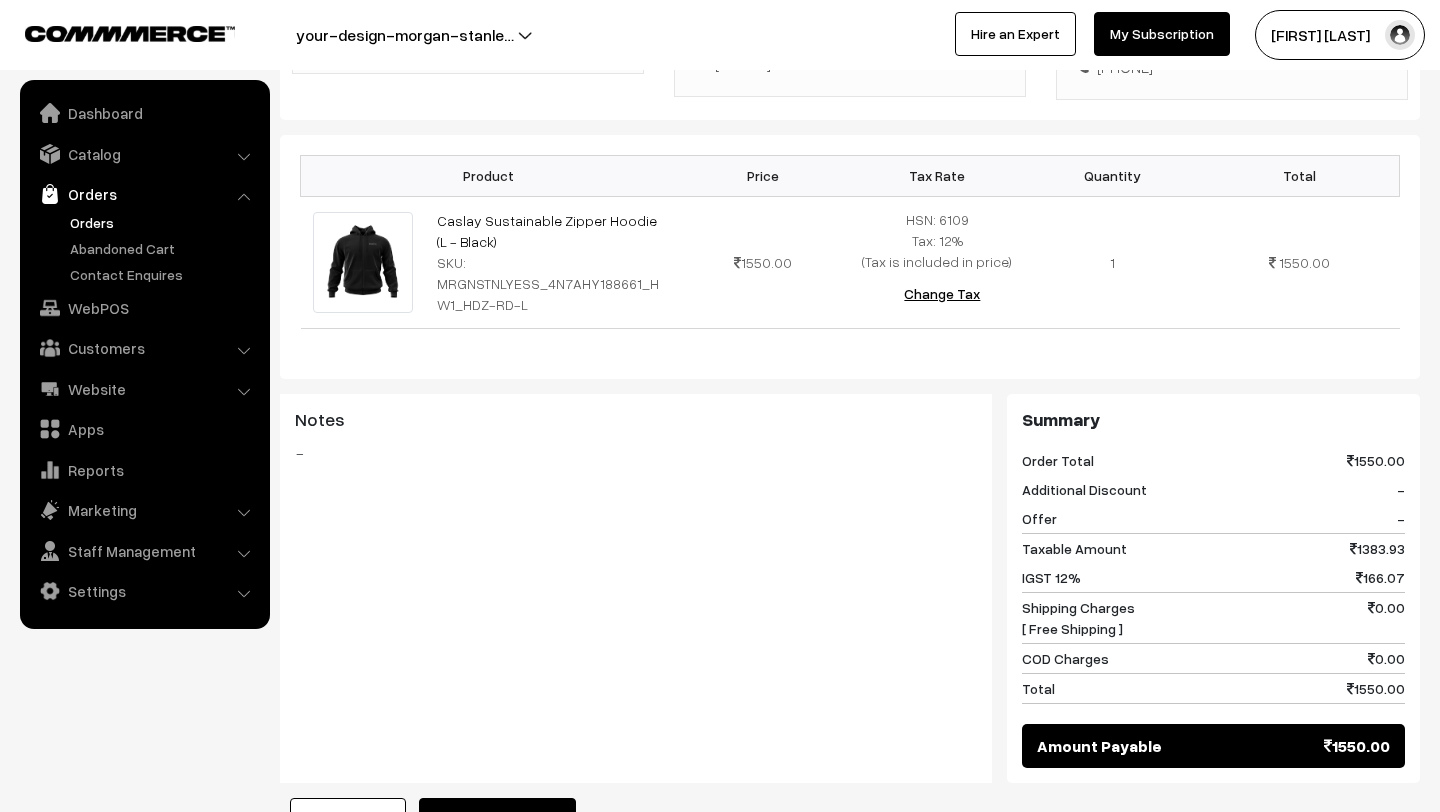 scroll, scrollTop: 0, scrollLeft: 0, axis: both 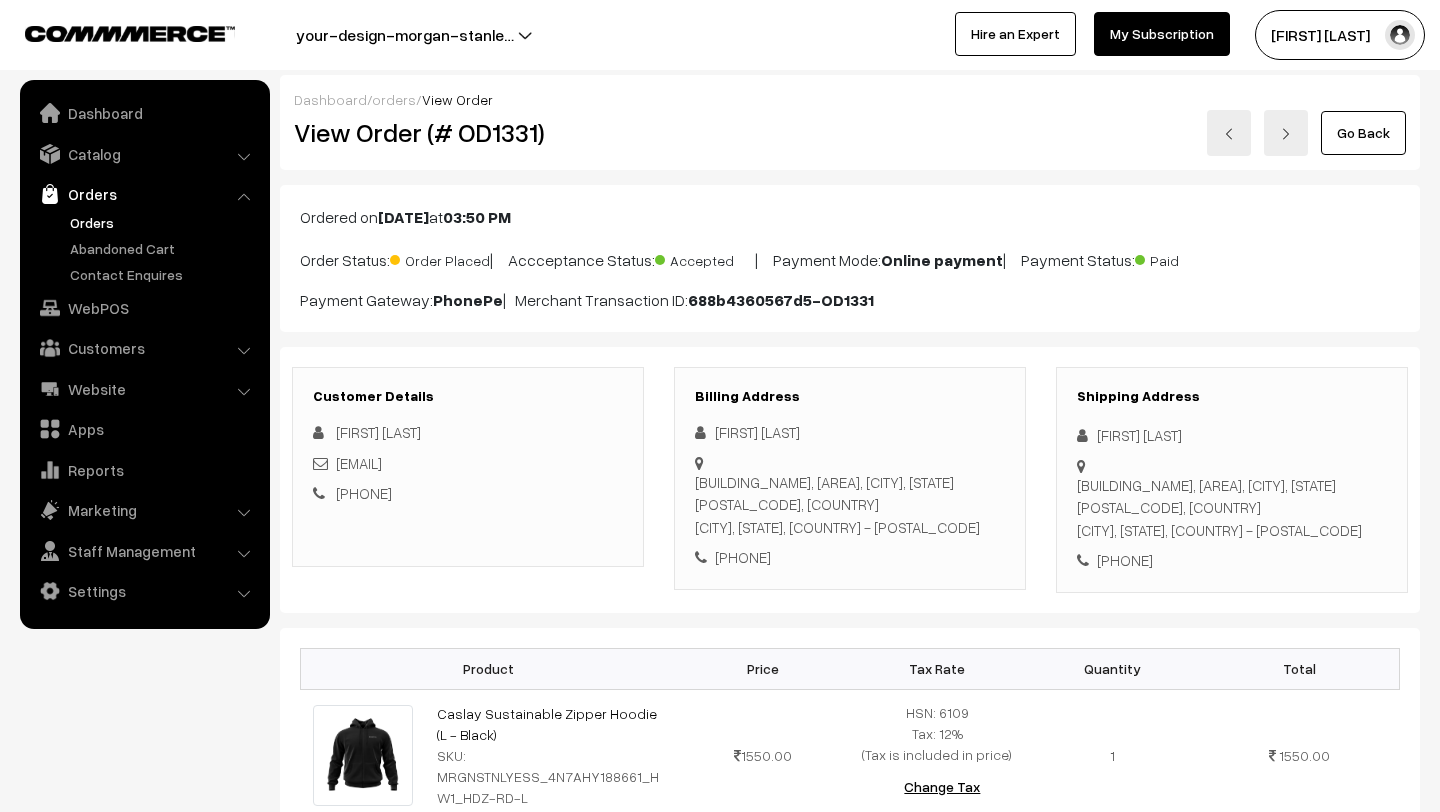 click on "Orders" at bounding box center [164, 222] 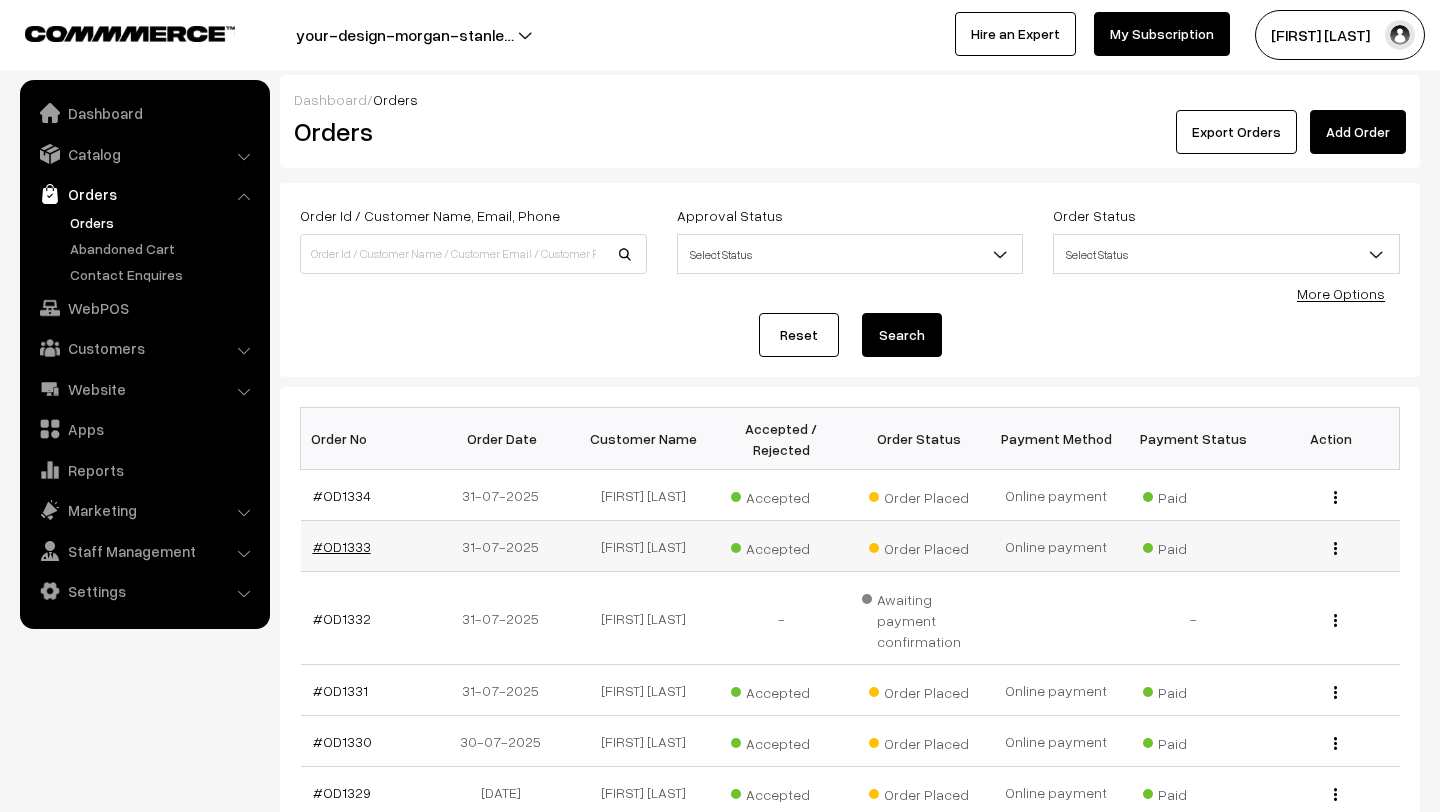 scroll, scrollTop: 0, scrollLeft: 0, axis: both 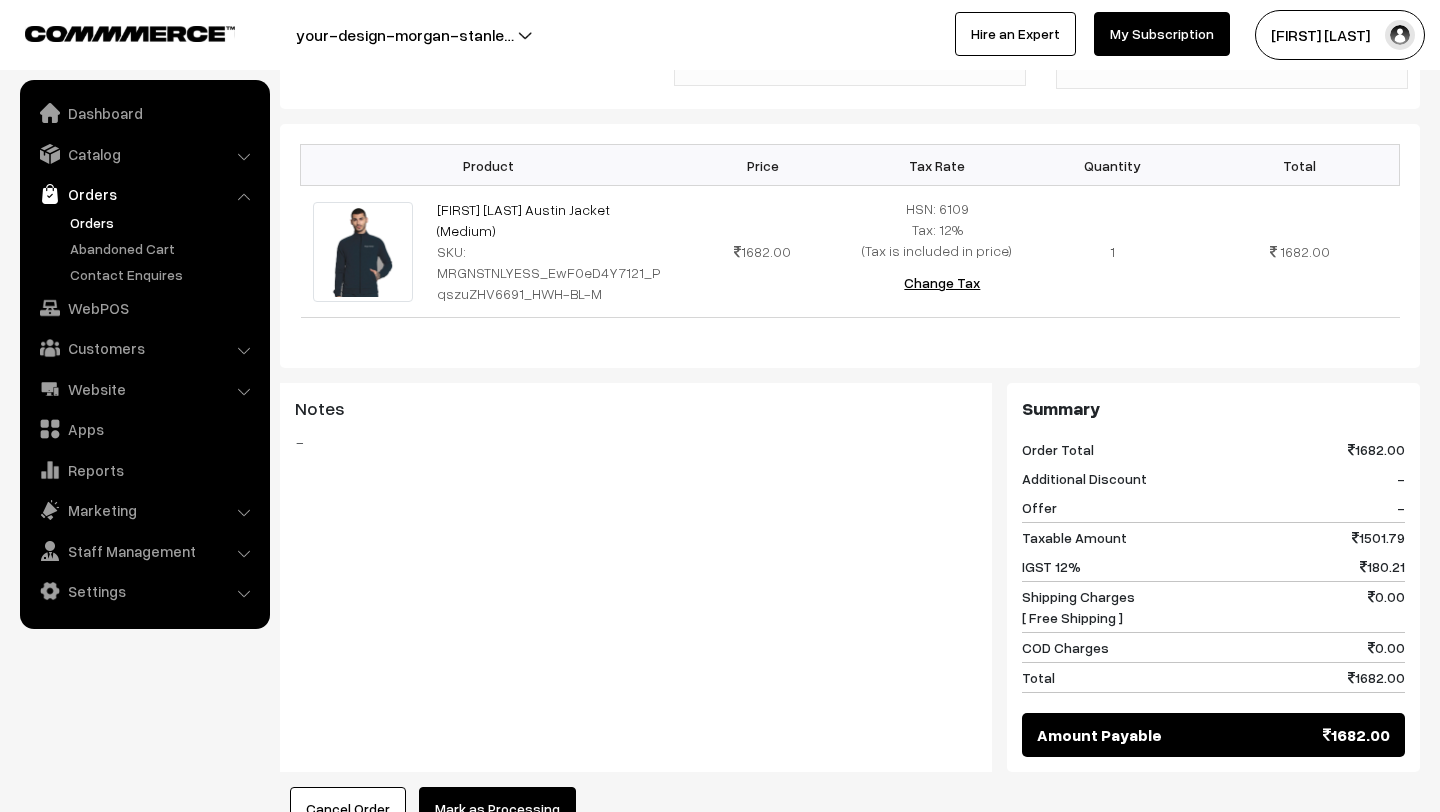 click on "Orders" at bounding box center [145, 248] 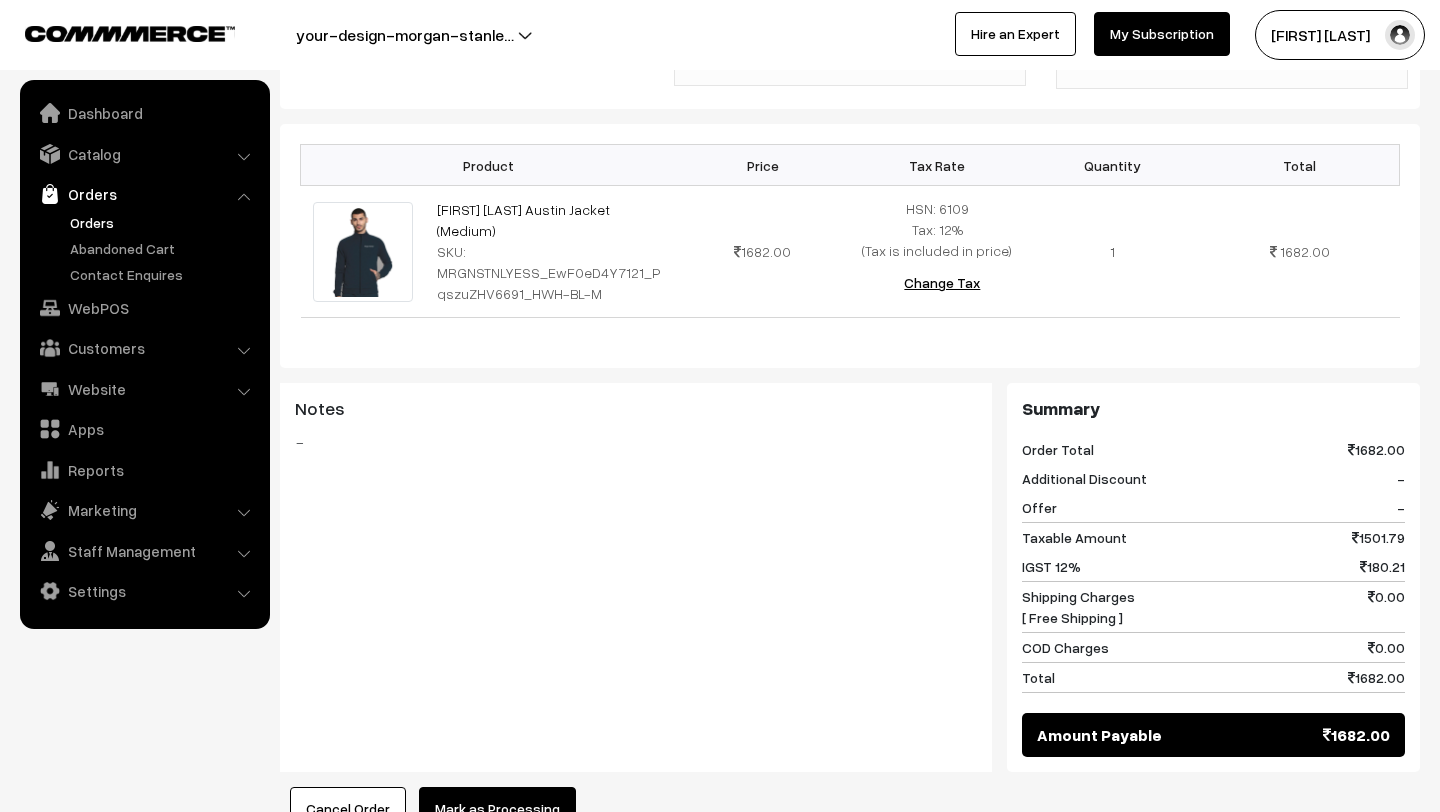 click on "Orders" at bounding box center (164, 222) 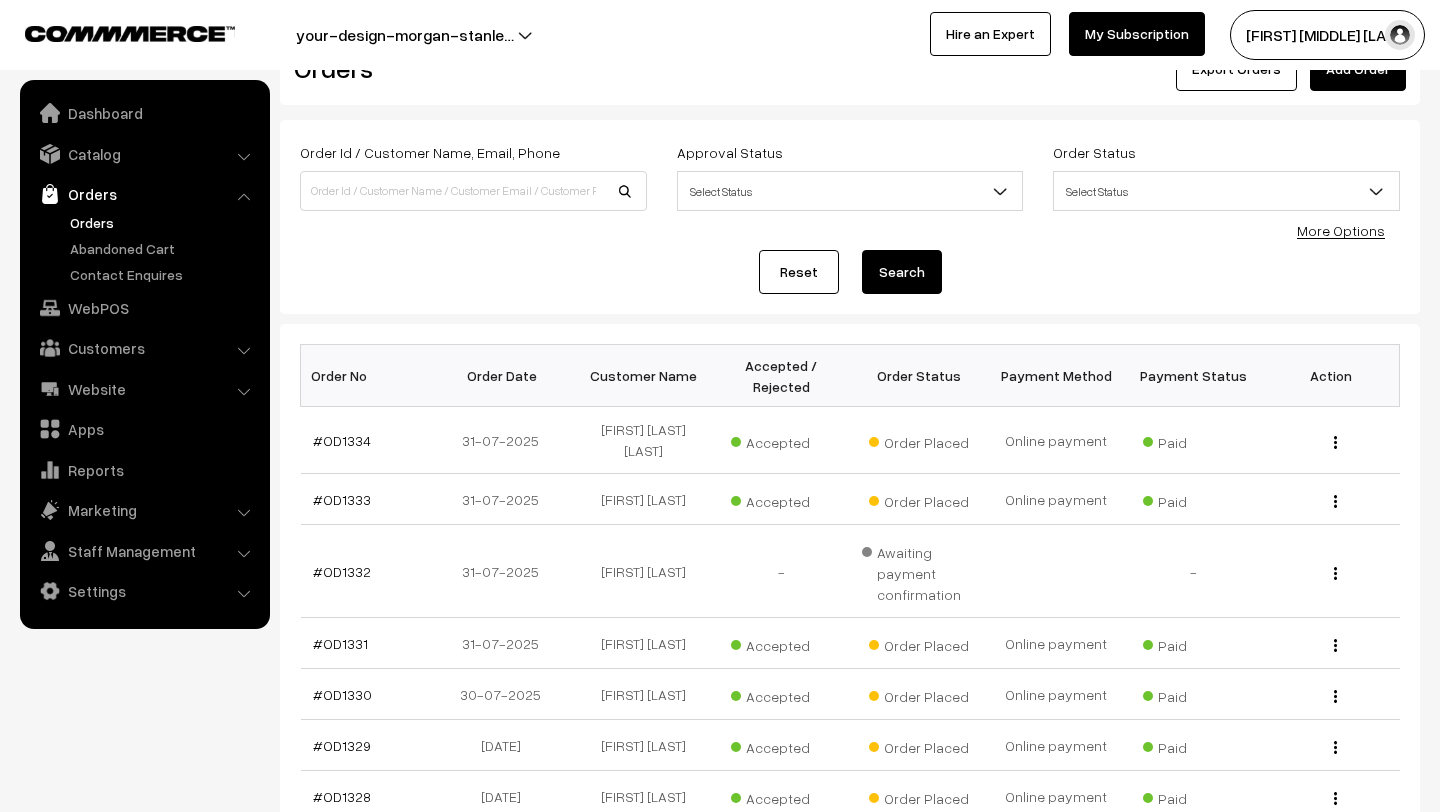 scroll, scrollTop: 0, scrollLeft: 0, axis: both 